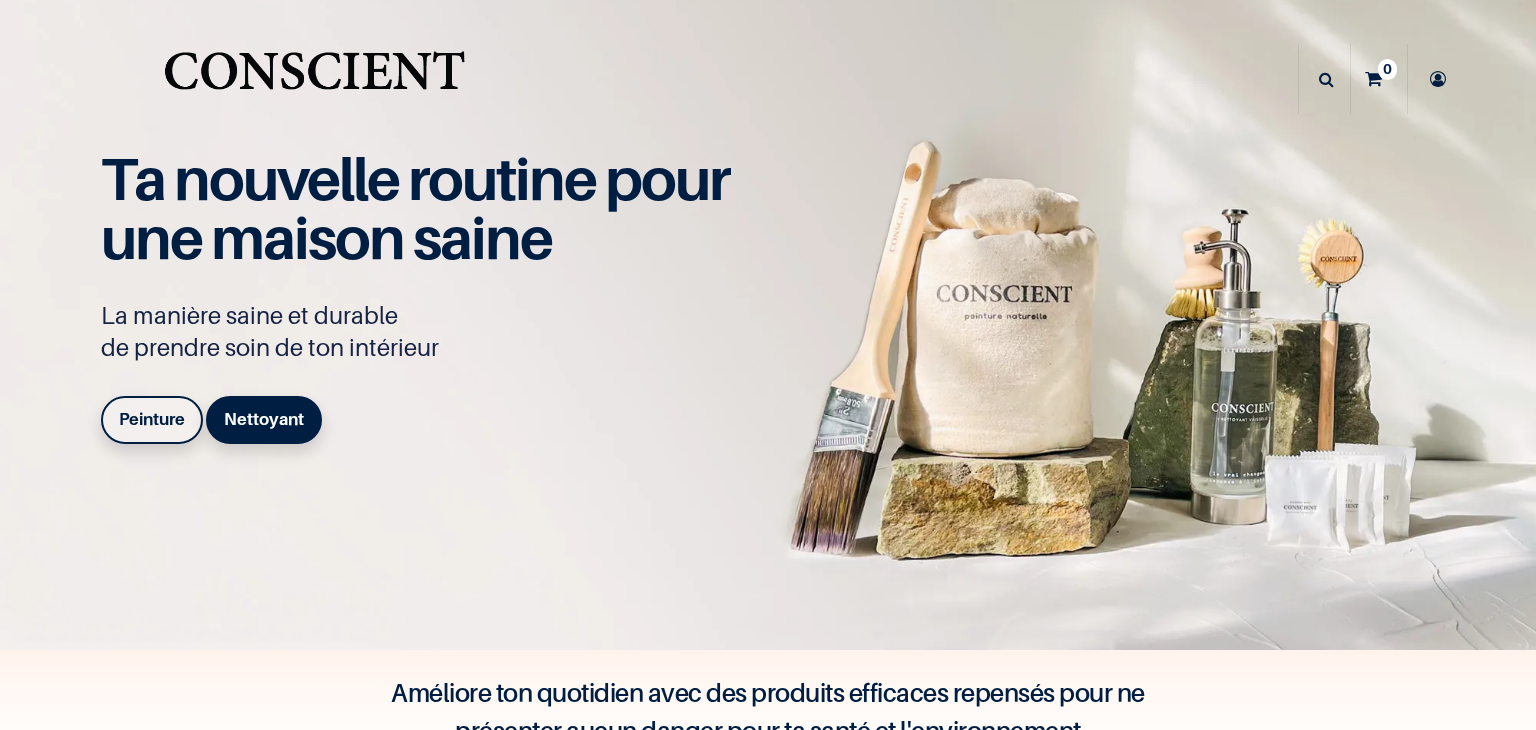 scroll, scrollTop: 0, scrollLeft: 0, axis: both 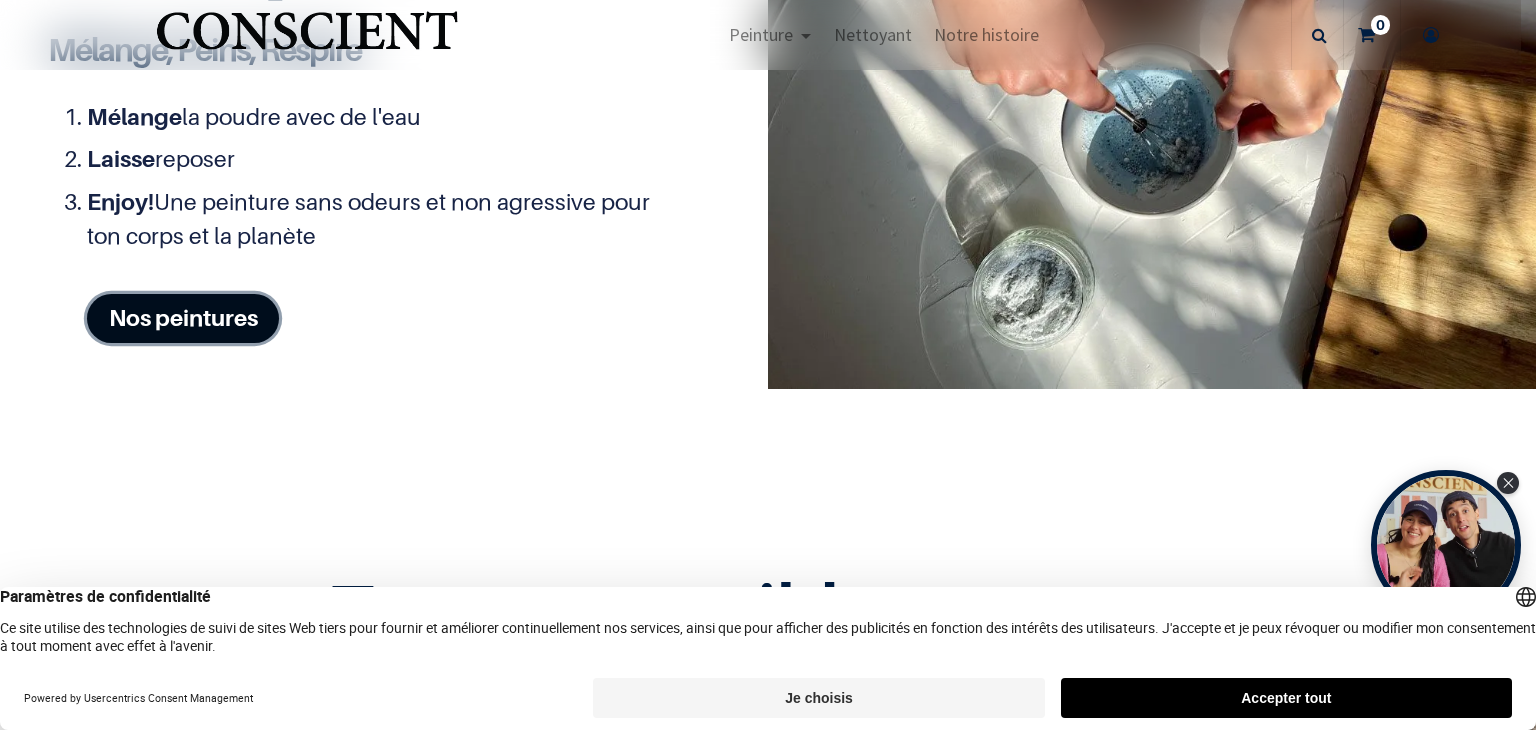 click on "Nos peintures" at bounding box center [183, 318] 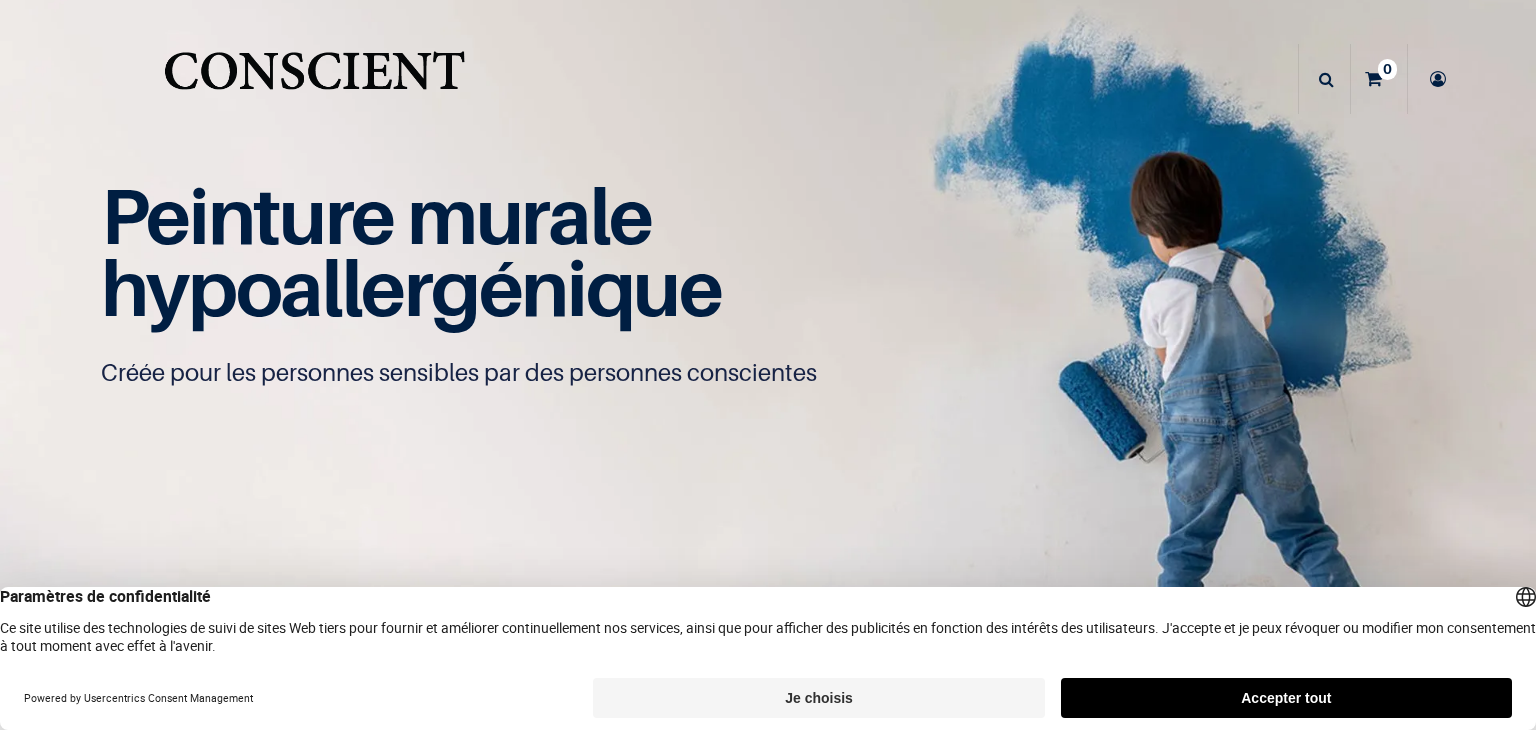 click on "hypoallergénique" at bounding box center [411, 287] 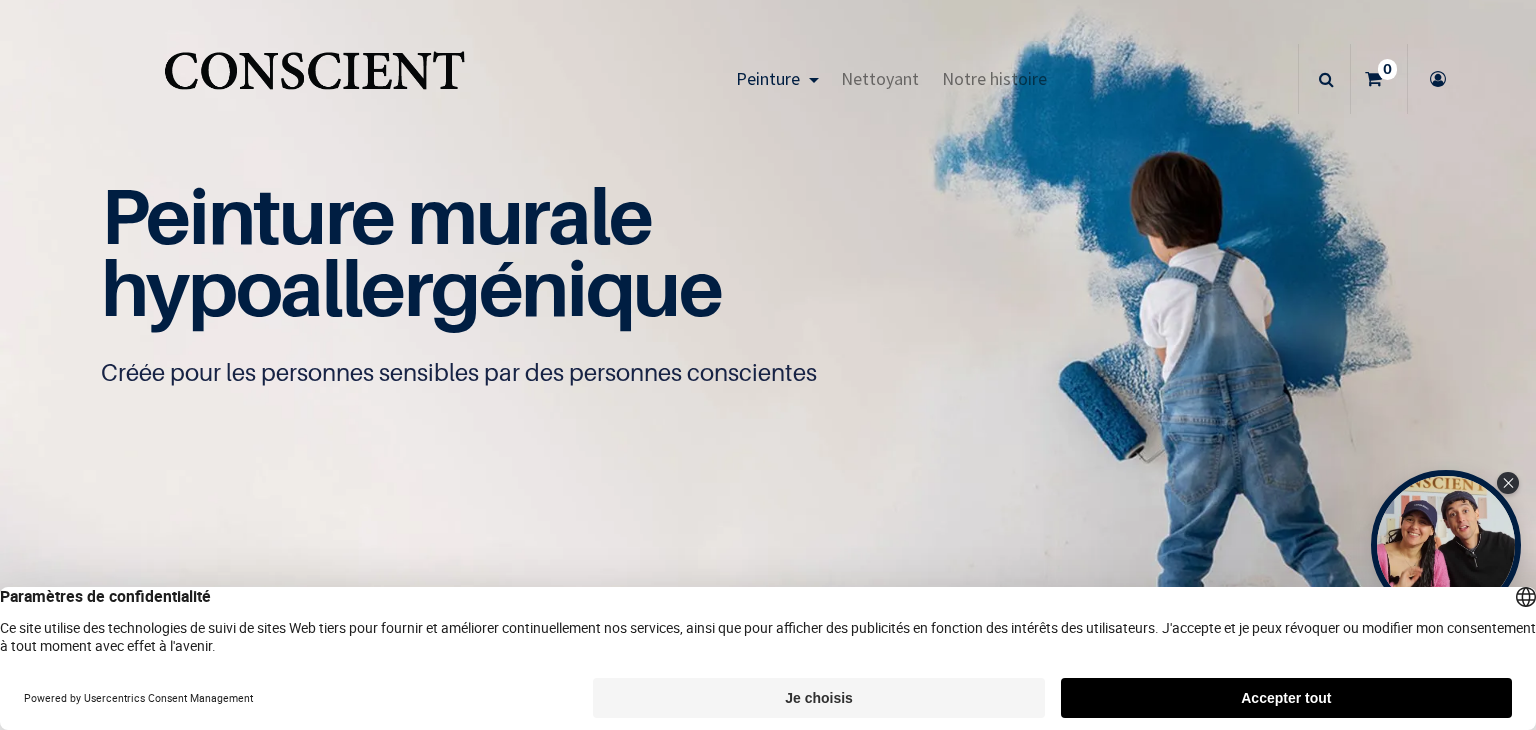 scroll, scrollTop: 0, scrollLeft: 0, axis: both 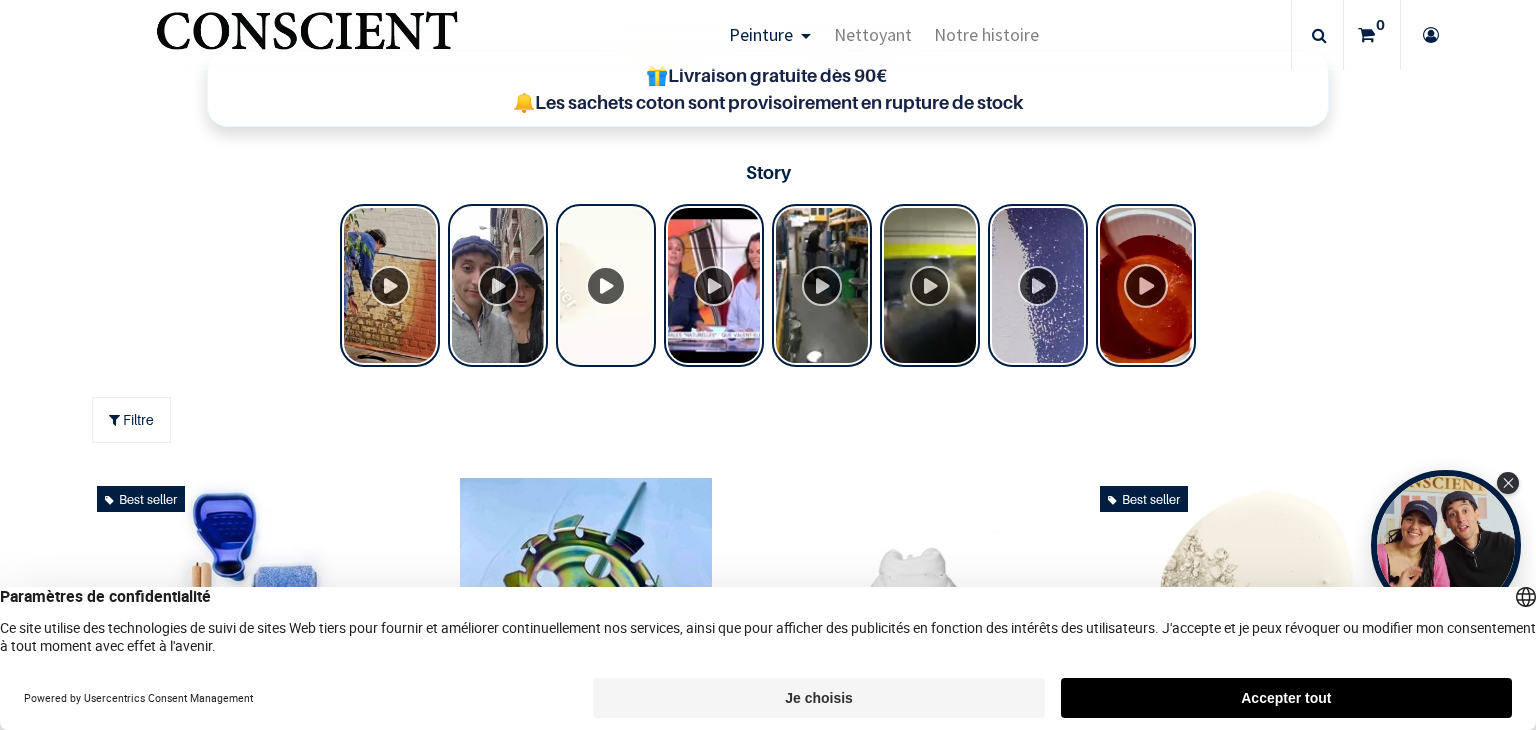 click at bounding box center [1146, 285] 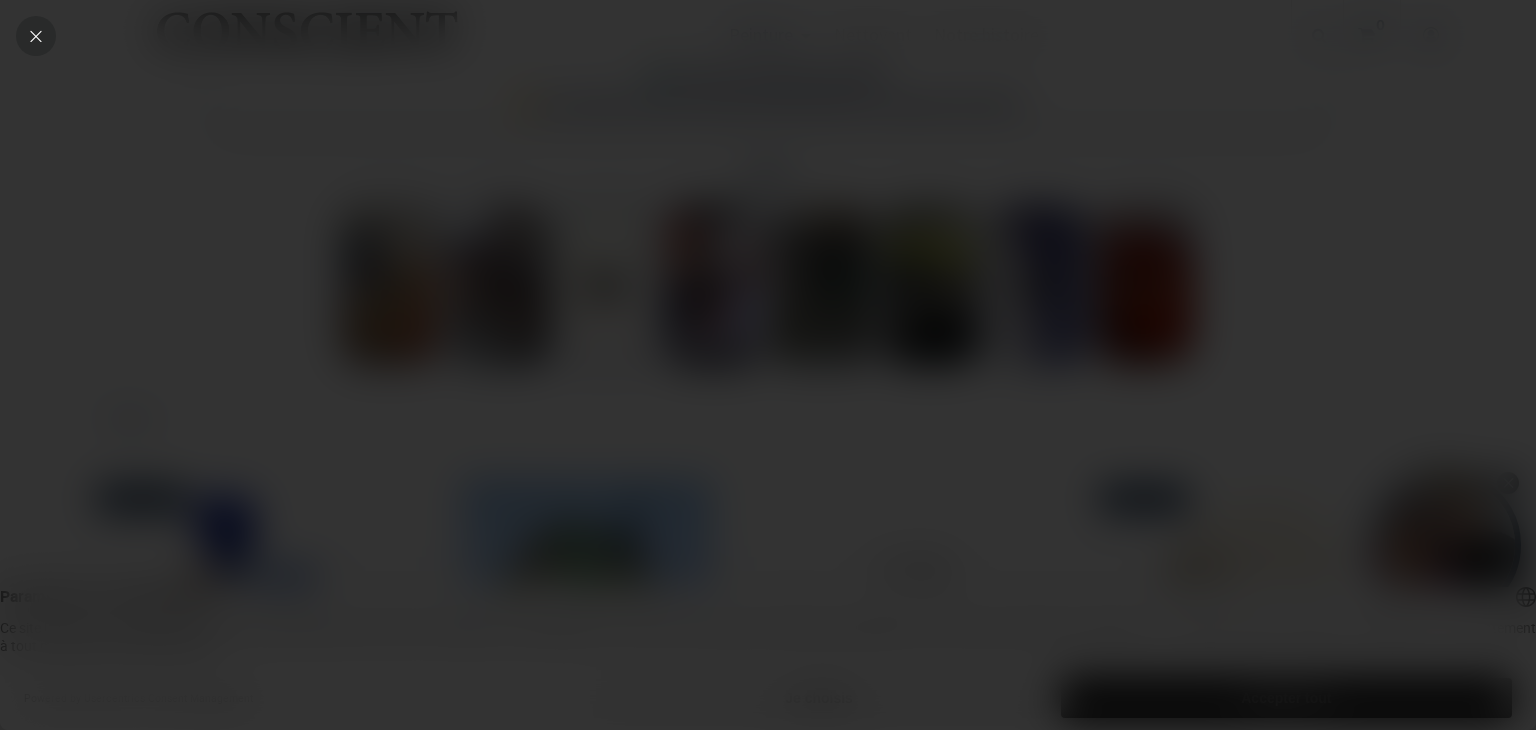 click 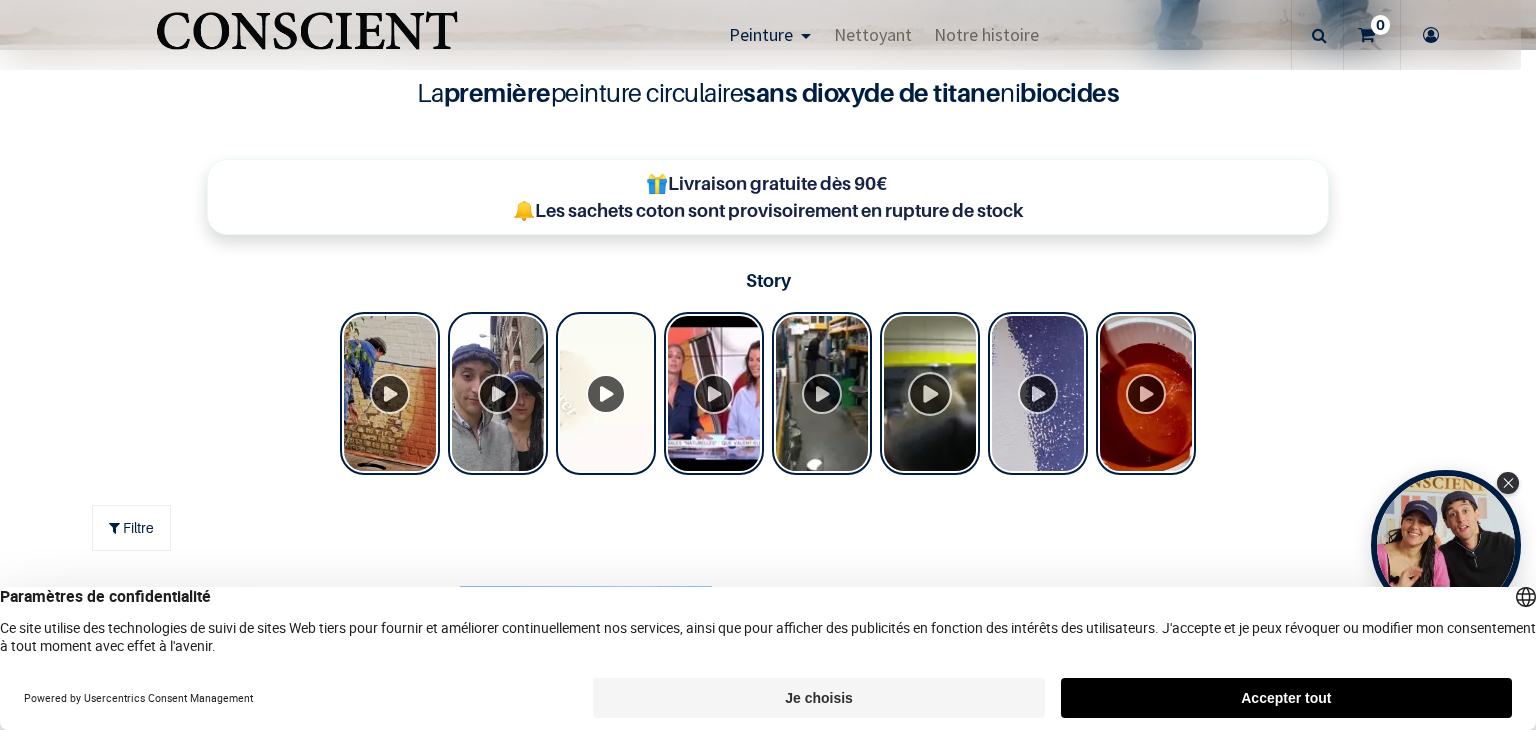 scroll, scrollTop: 600, scrollLeft: 0, axis: vertical 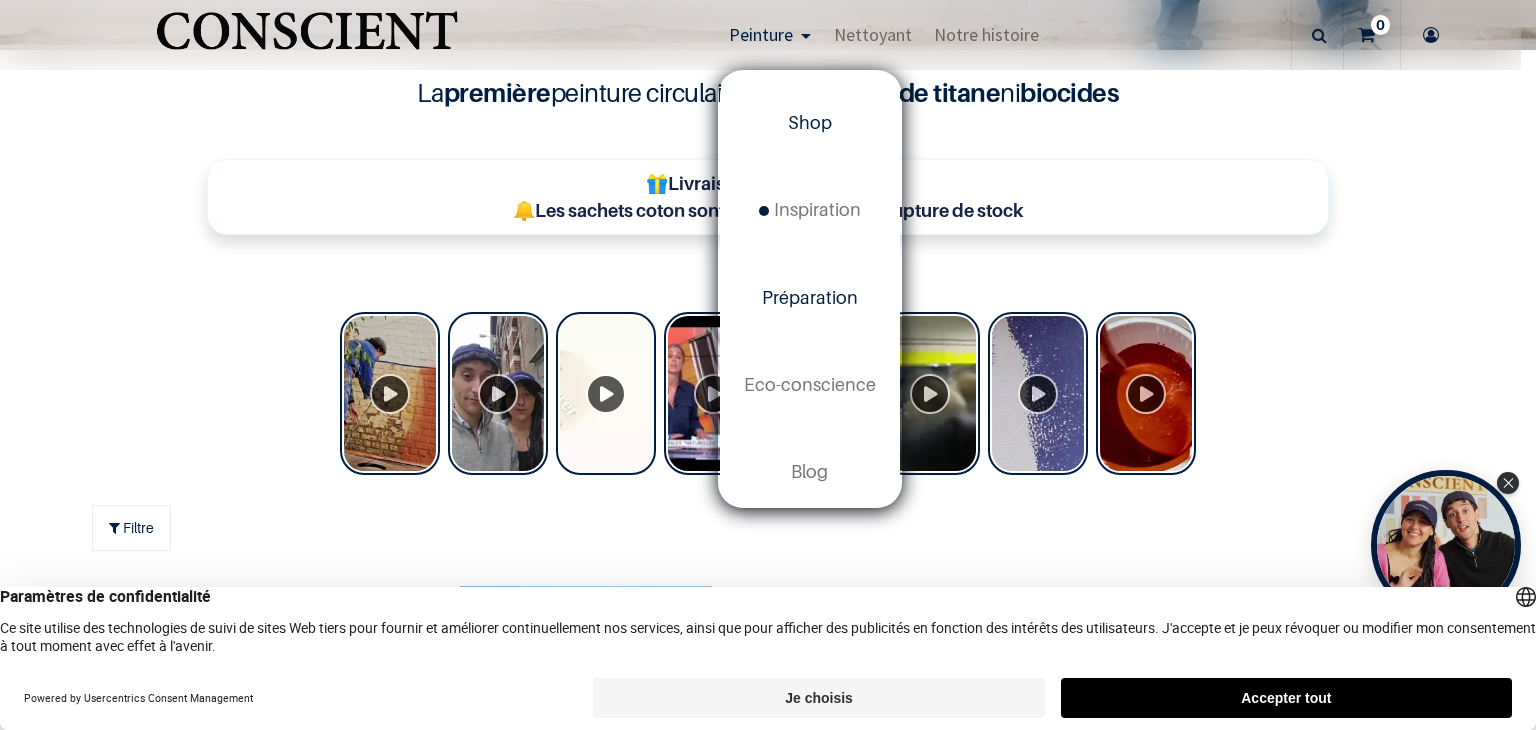 click on "Préparation" at bounding box center [810, 297] 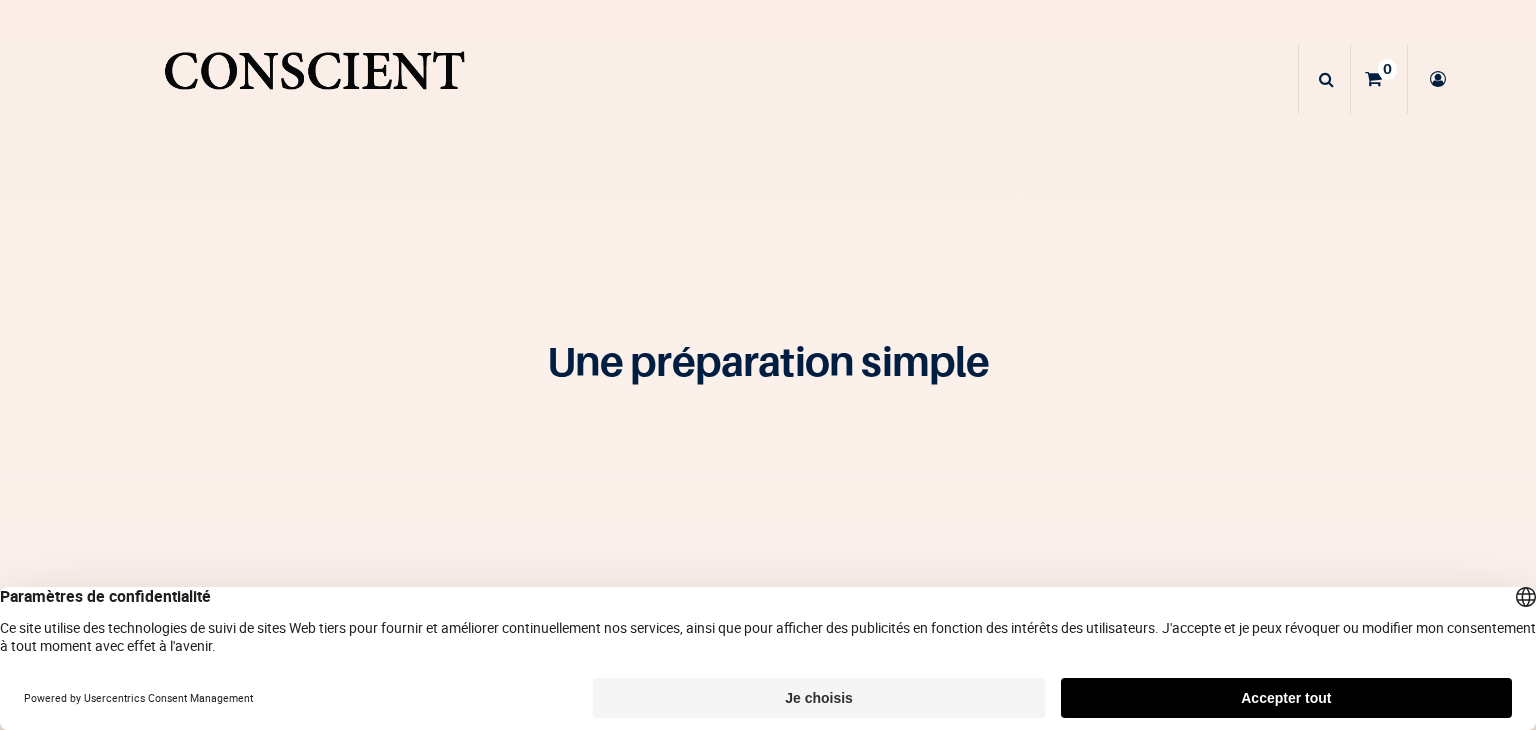 scroll, scrollTop: 0, scrollLeft: 0, axis: both 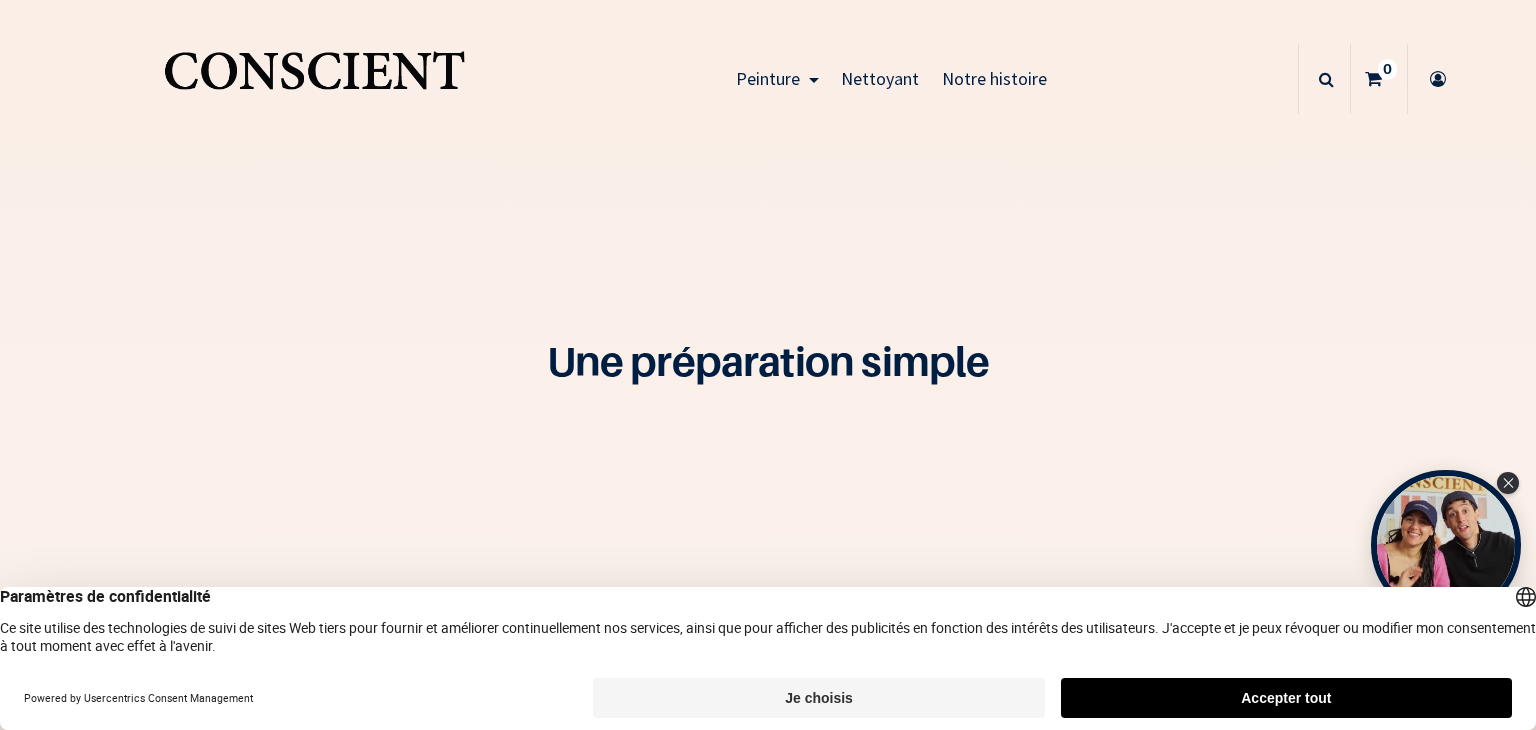 click on "Notre histoire" at bounding box center [994, 78] 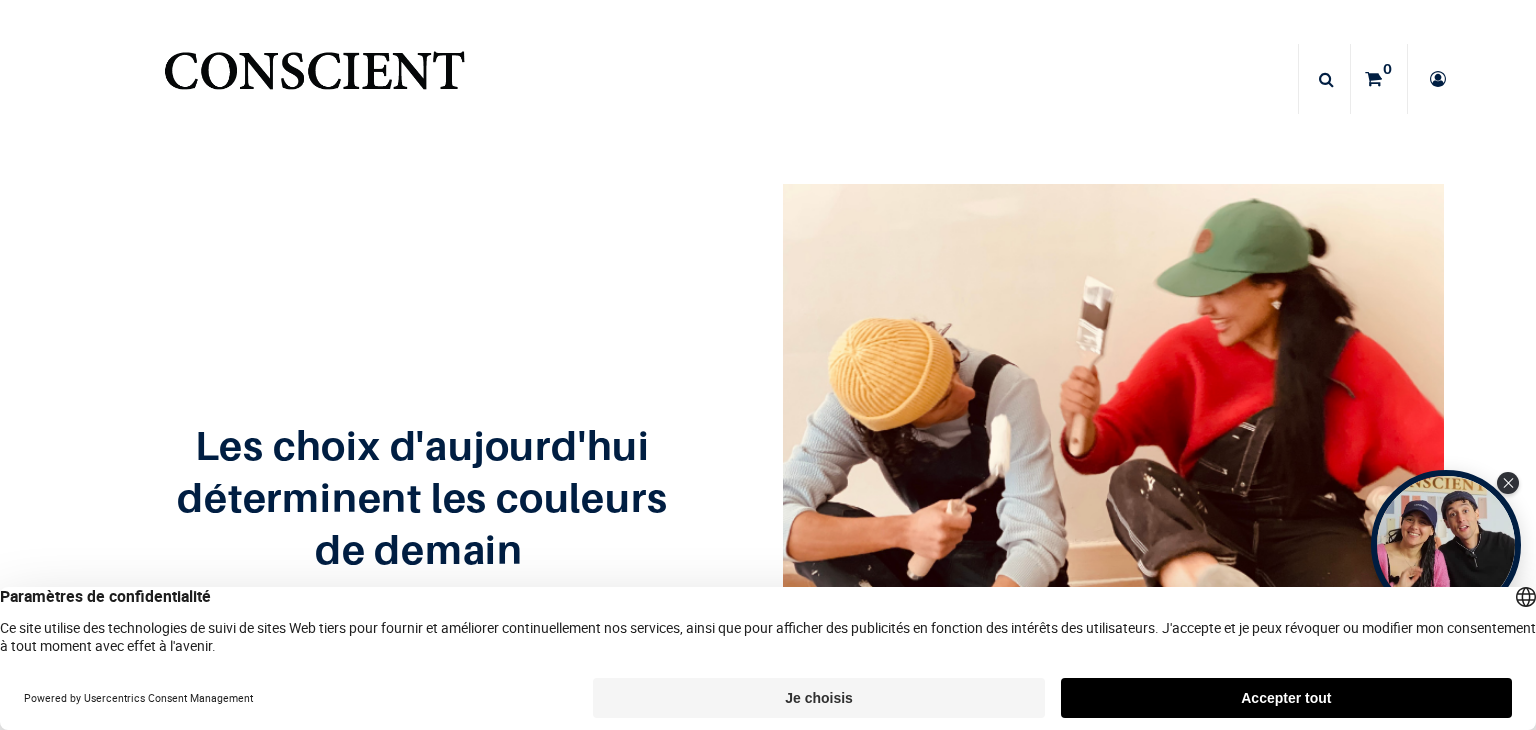 scroll, scrollTop: 0, scrollLeft: 0, axis: both 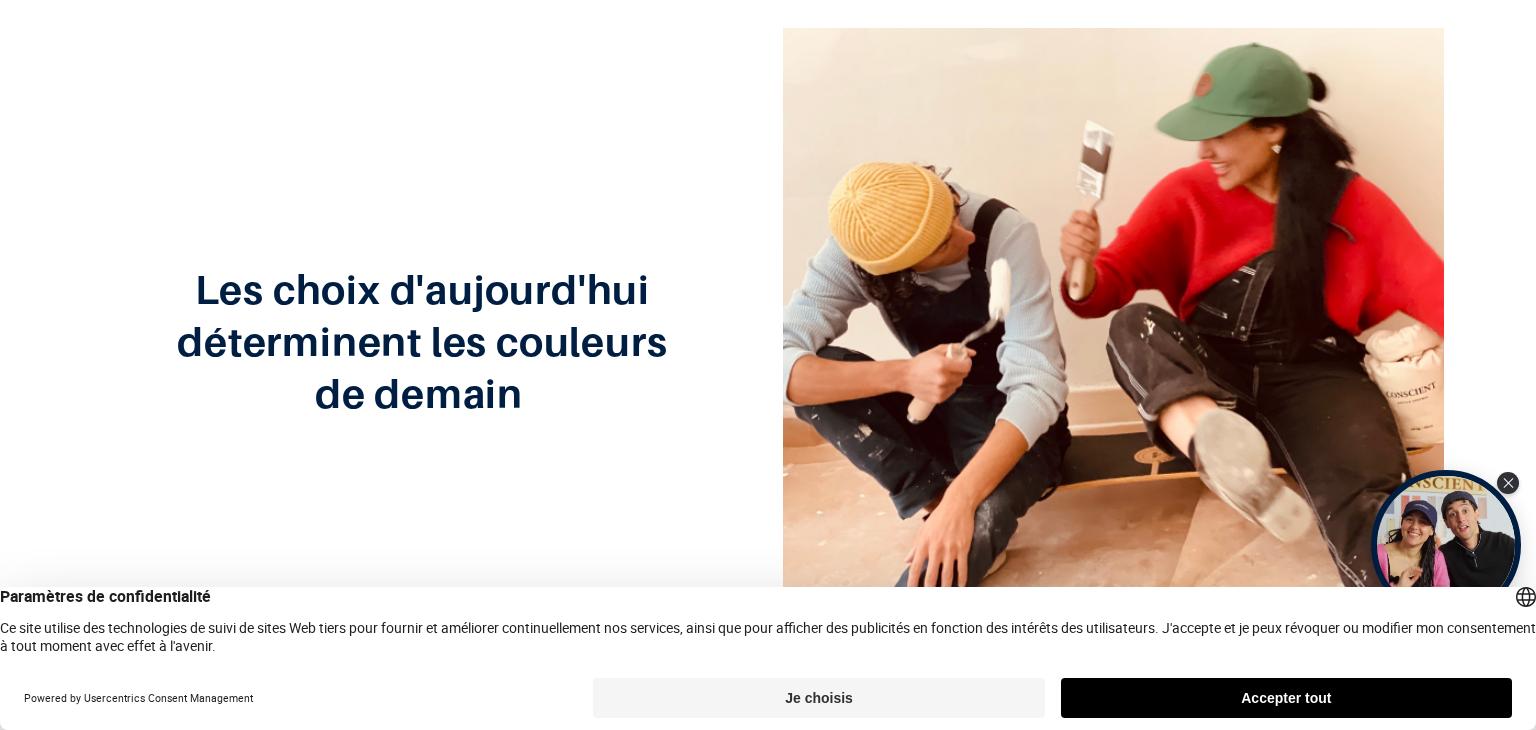 click on "Accepter tout" at bounding box center (1286, 698) 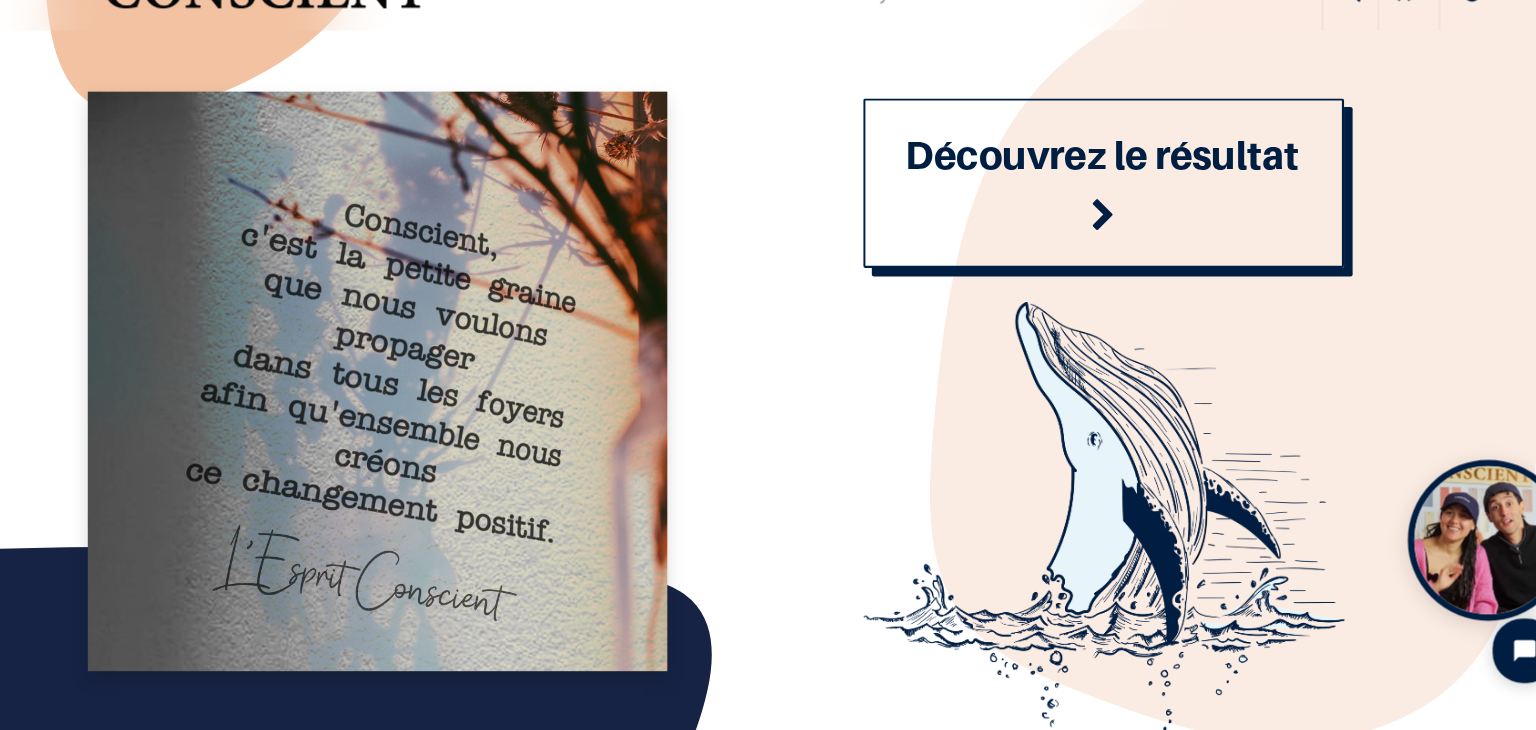 scroll, scrollTop: 2332, scrollLeft: 0, axis: vertical 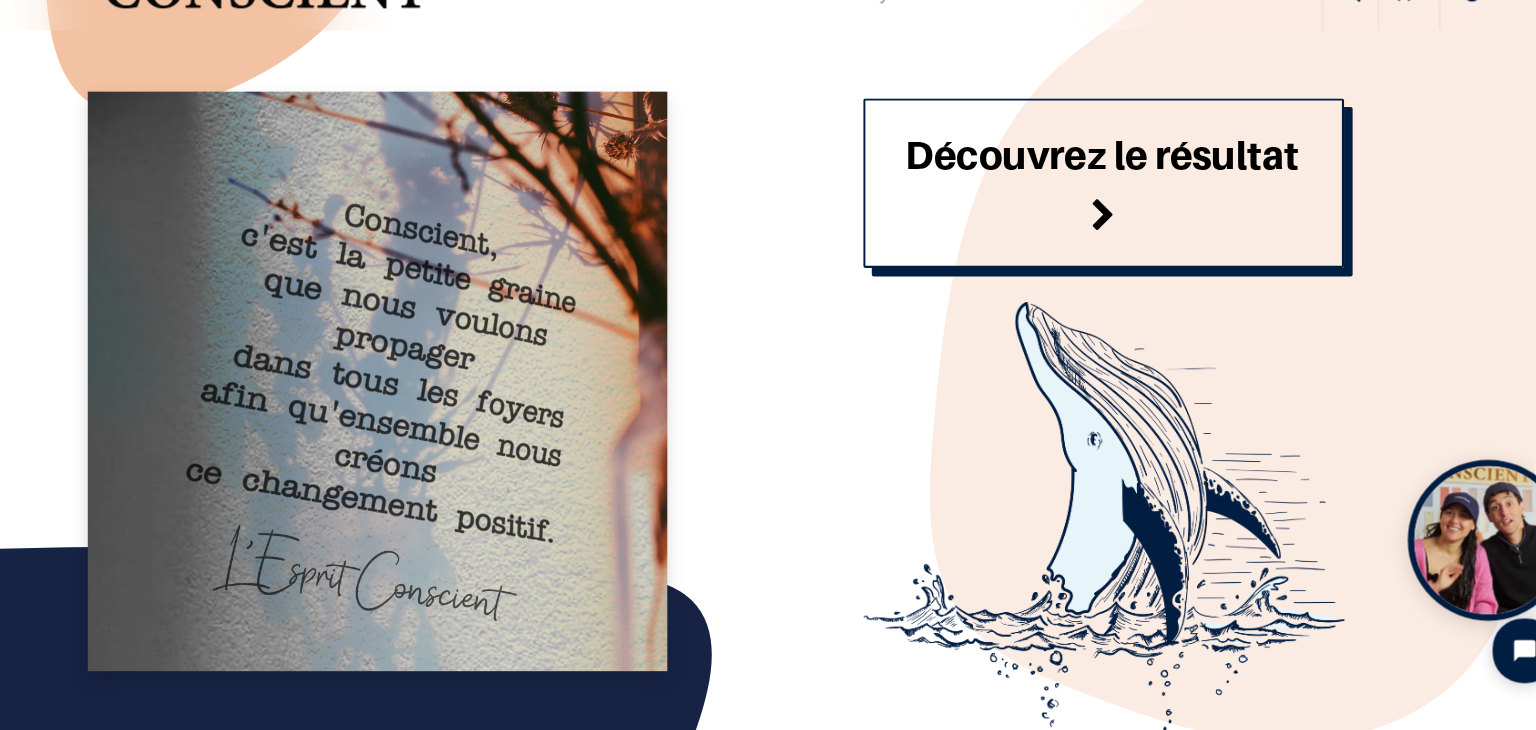click on "Découvrez le résultat" at bounding box center (1088, 212) 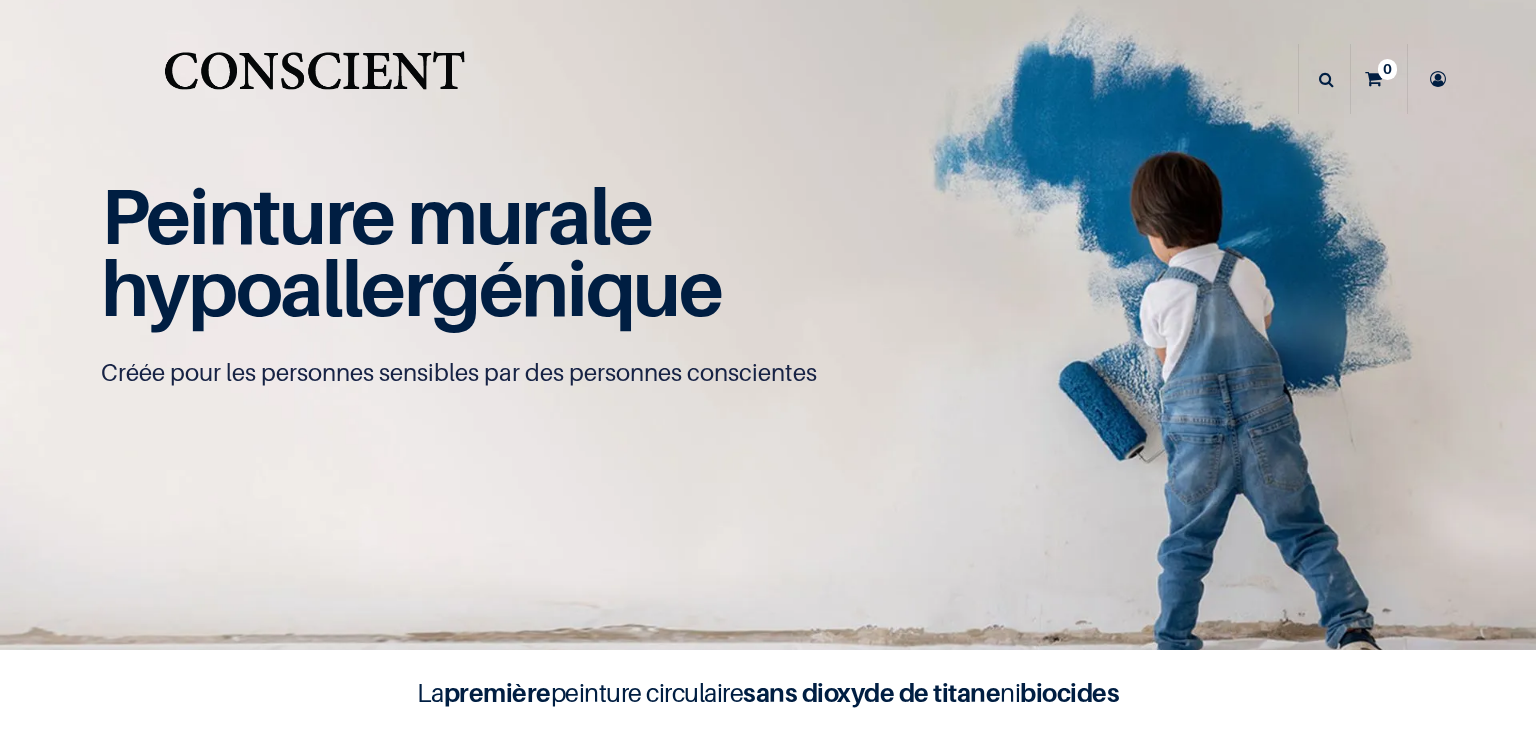 scroll, scrollTop: 0, scrollLeft: 0, axis: both 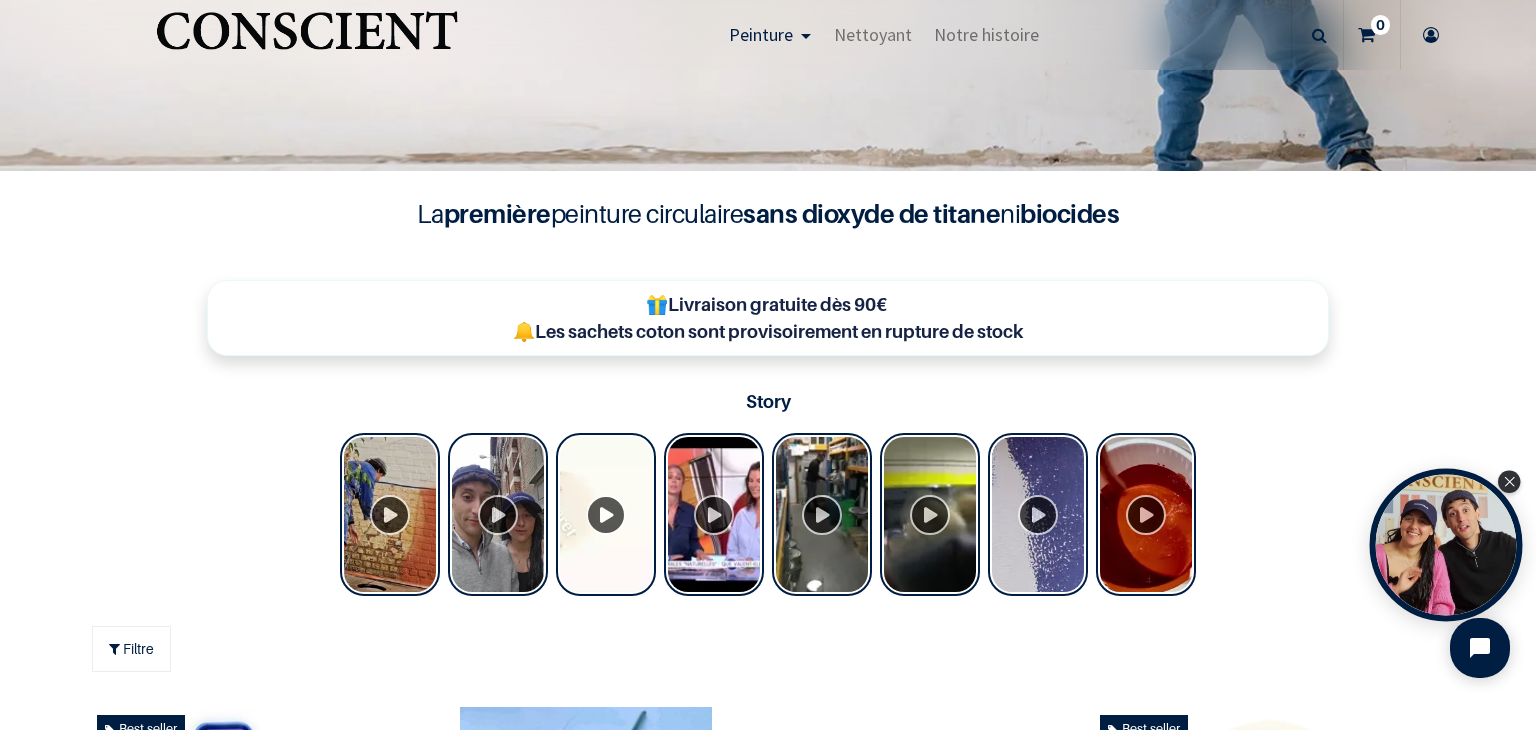 click at bounding box center [1446, 545] 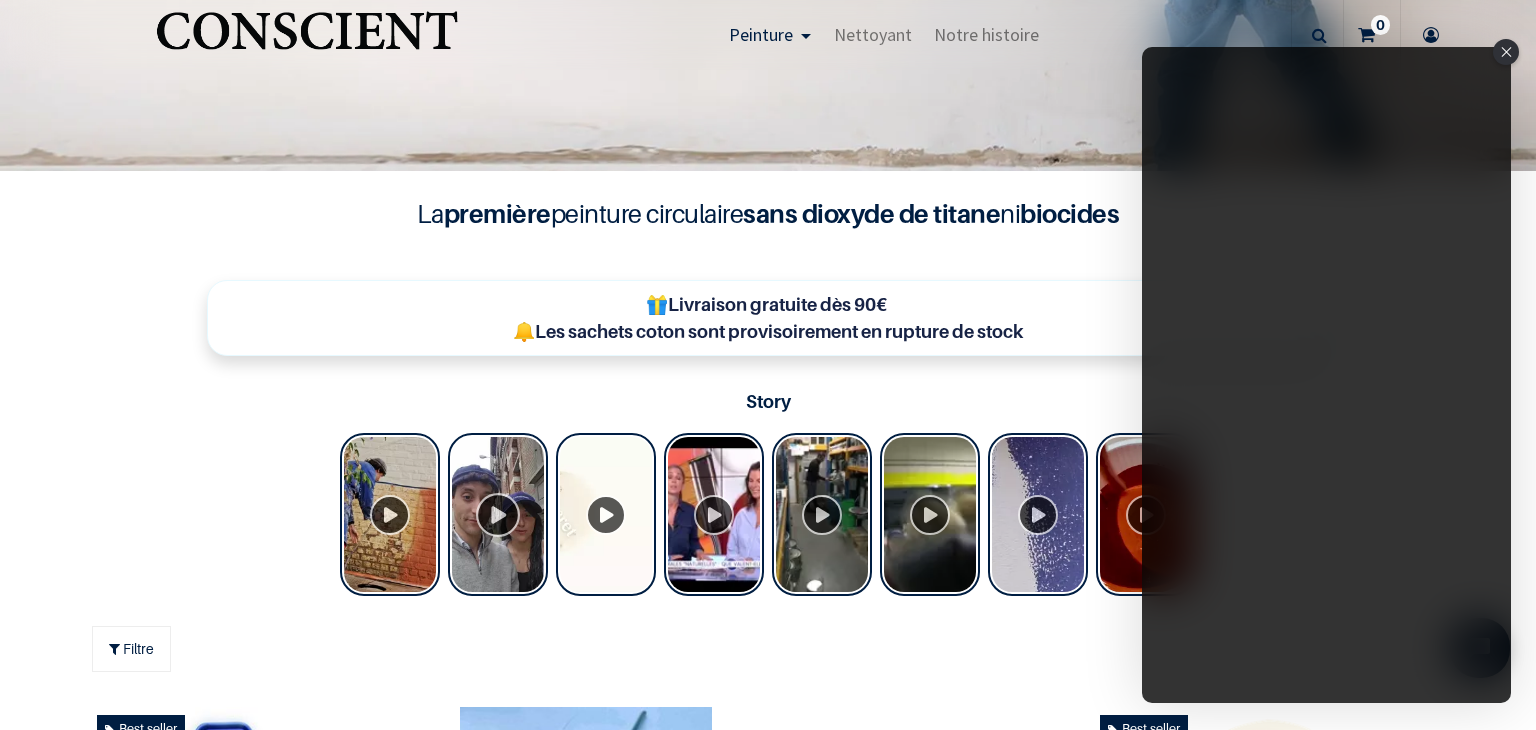 click at bounding box center [498, 514] 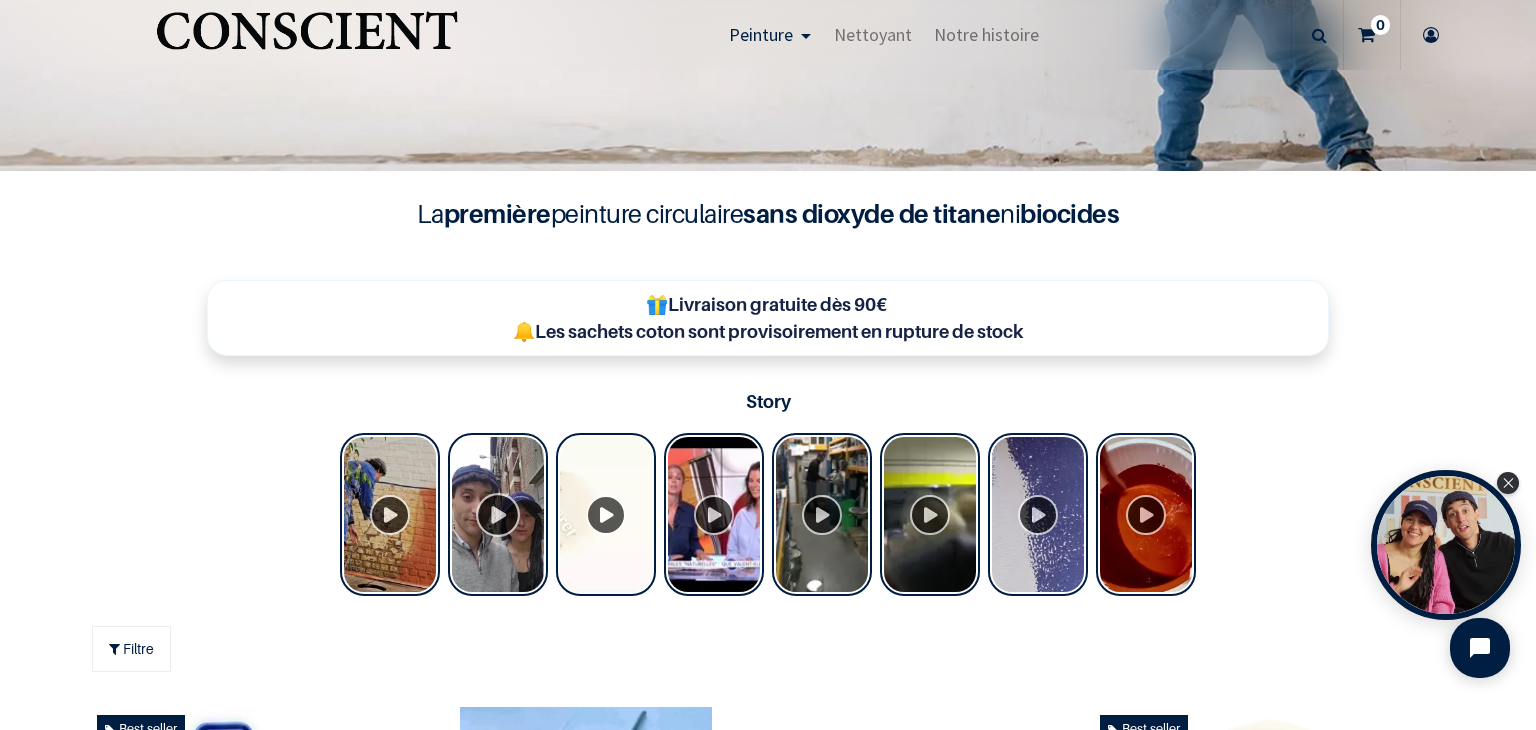 click at bounding box center [498, 514] 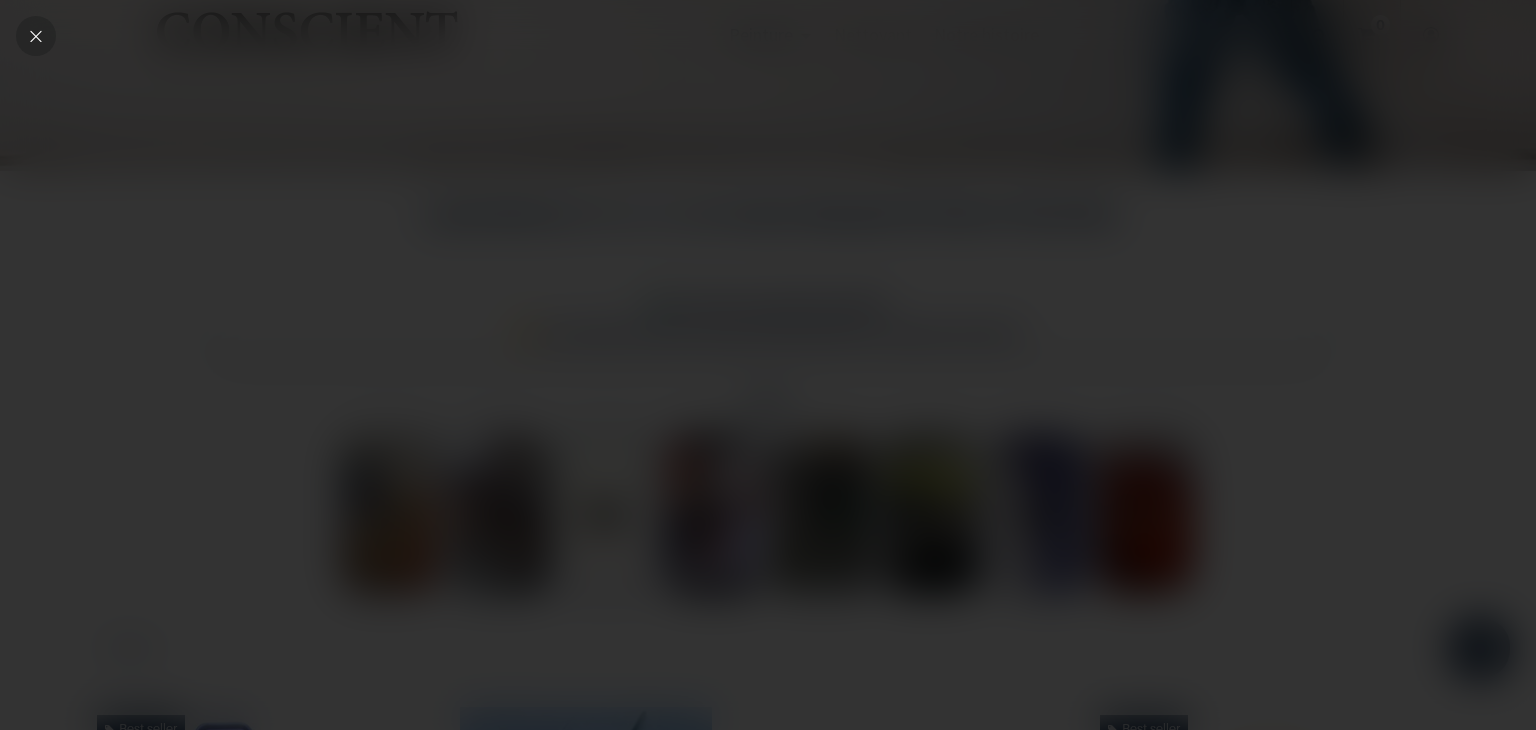 click 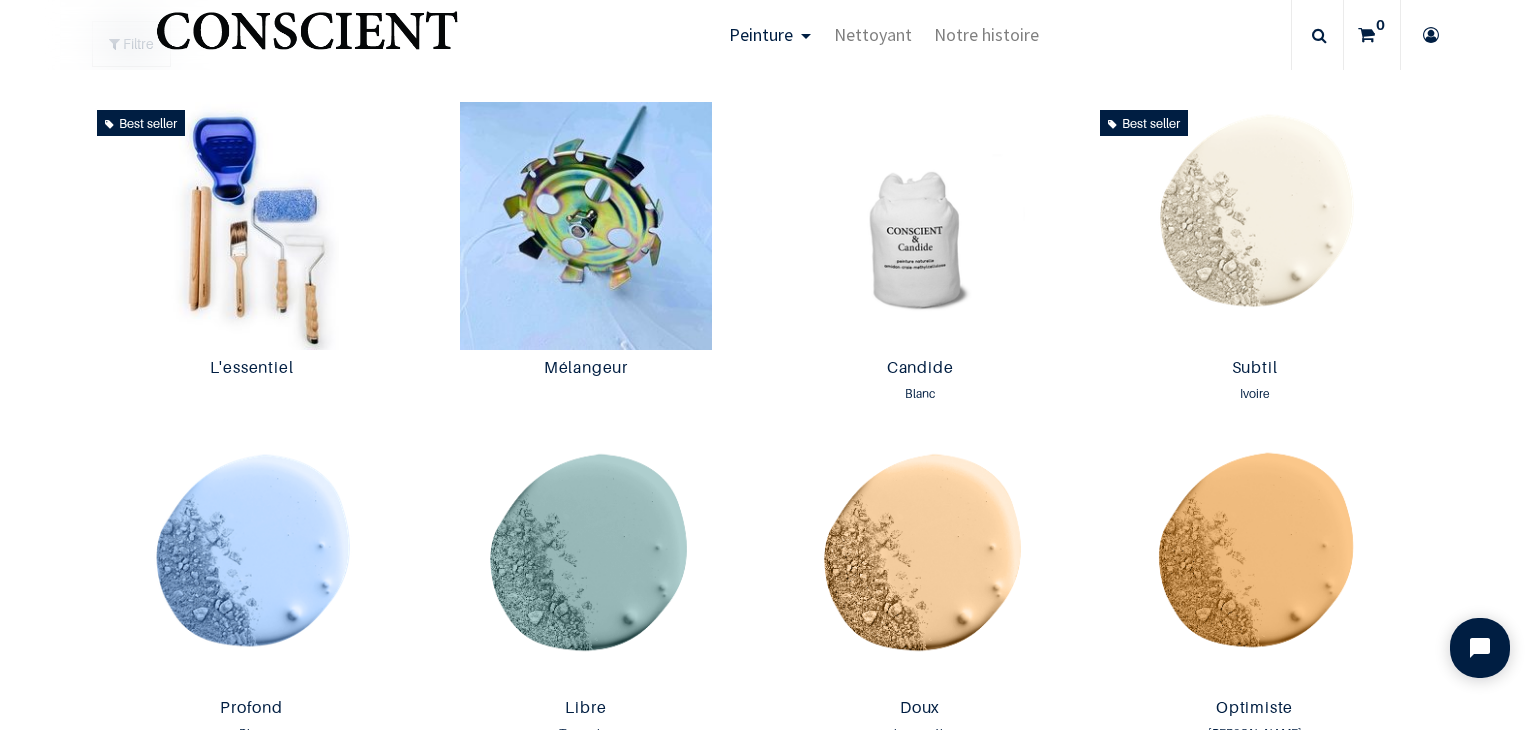 scroll, scrollTop: 1086, scrollLeft: 0, axis: vertical 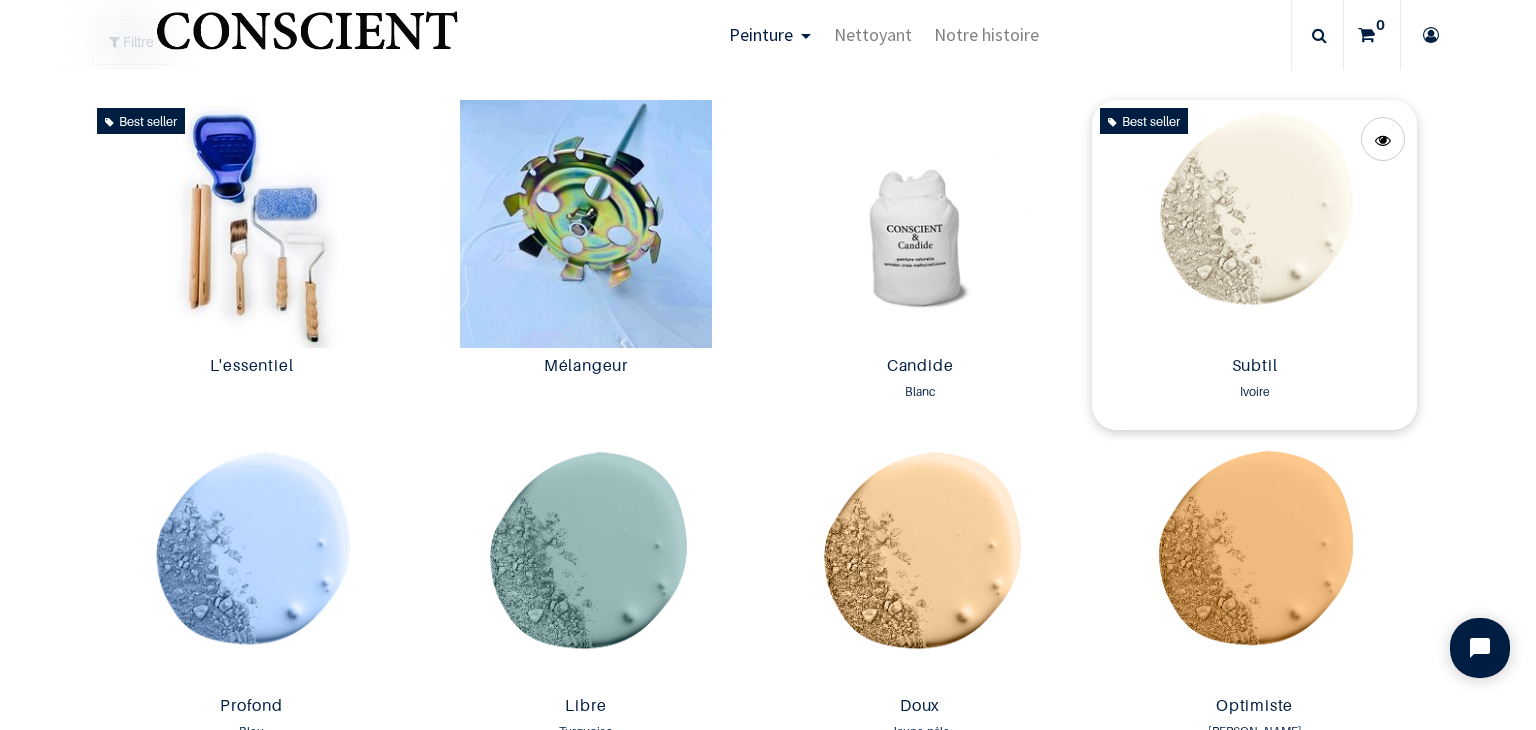 click at bounding box center [1254, 224] 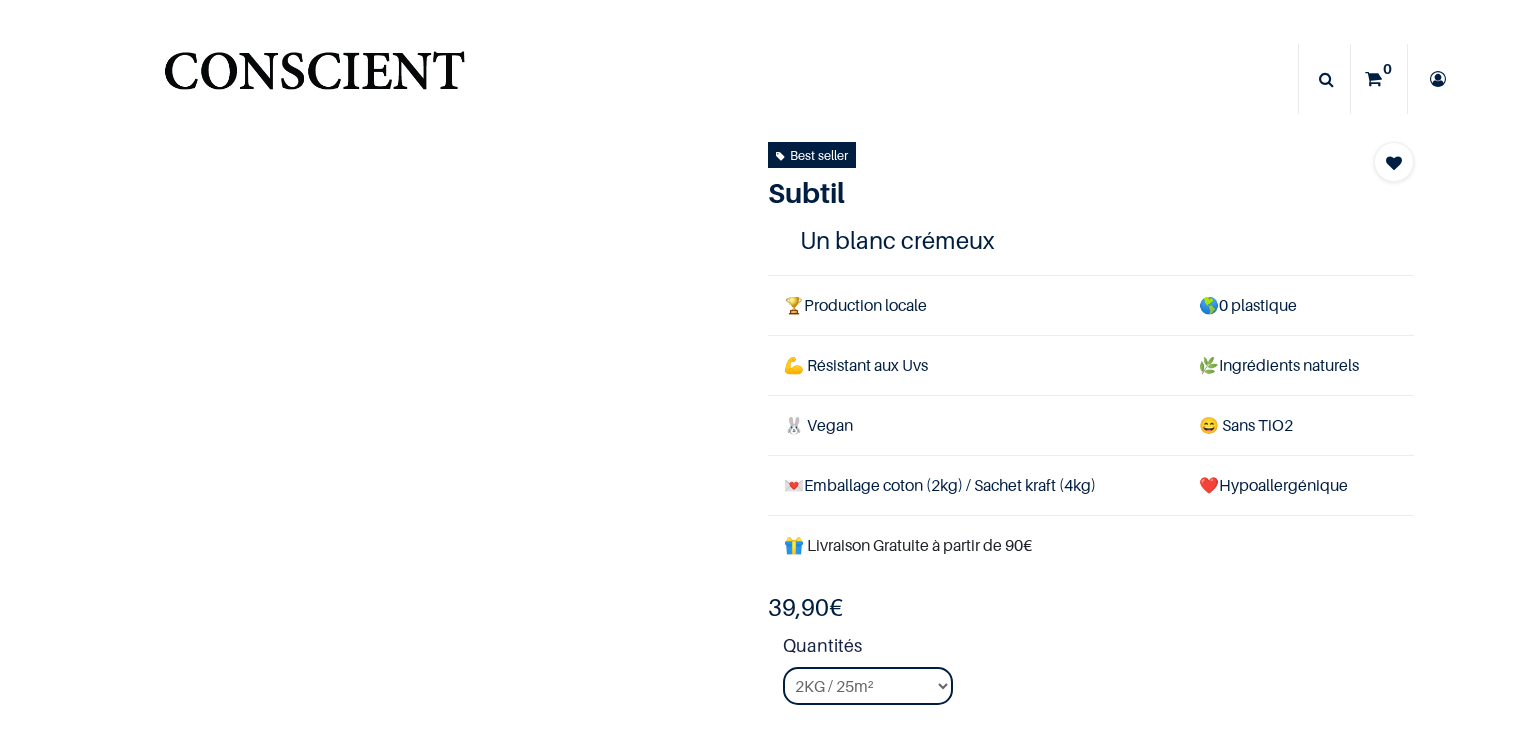 scroll, scrollTop: 0, scrollLeft: 0, axis: both 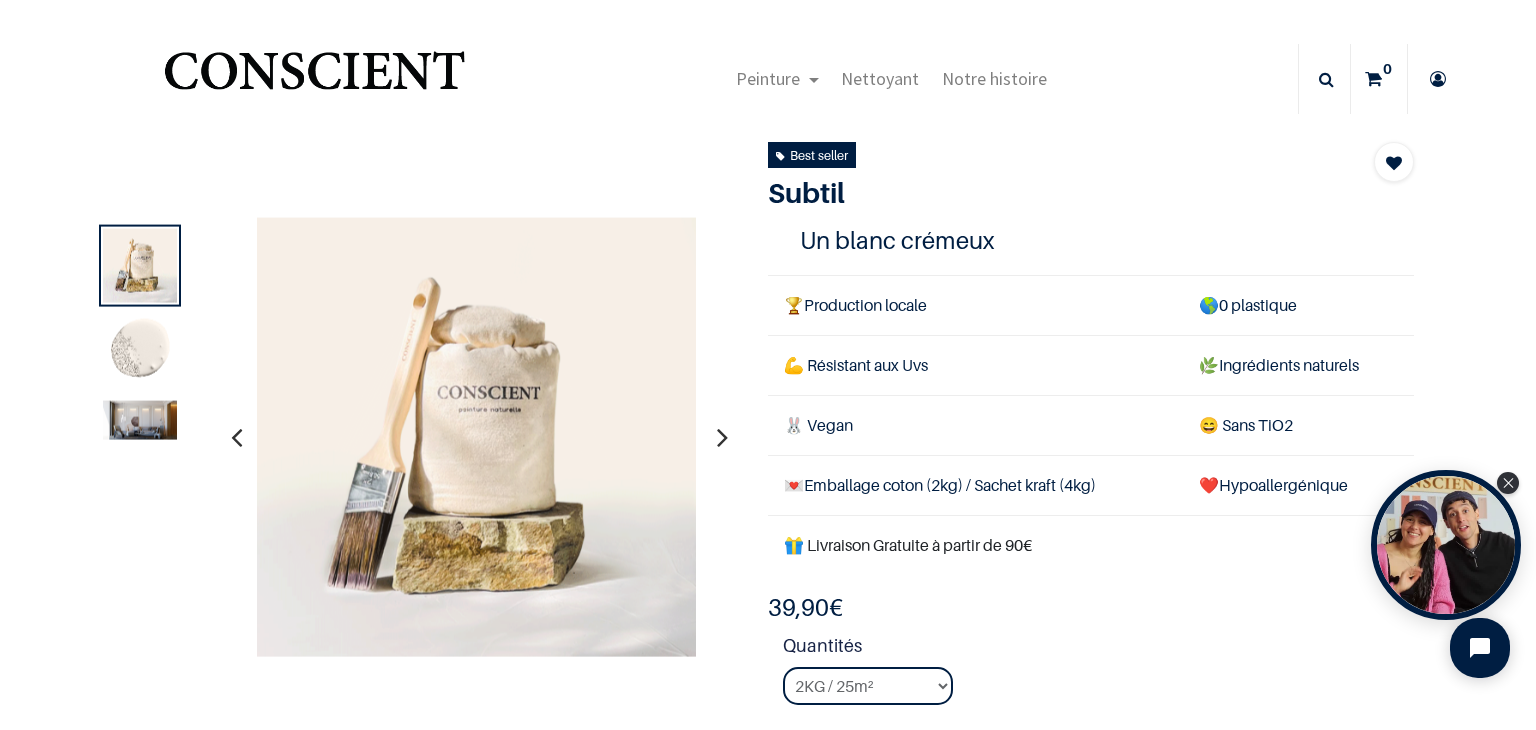 click at bounding box center [140, 420] 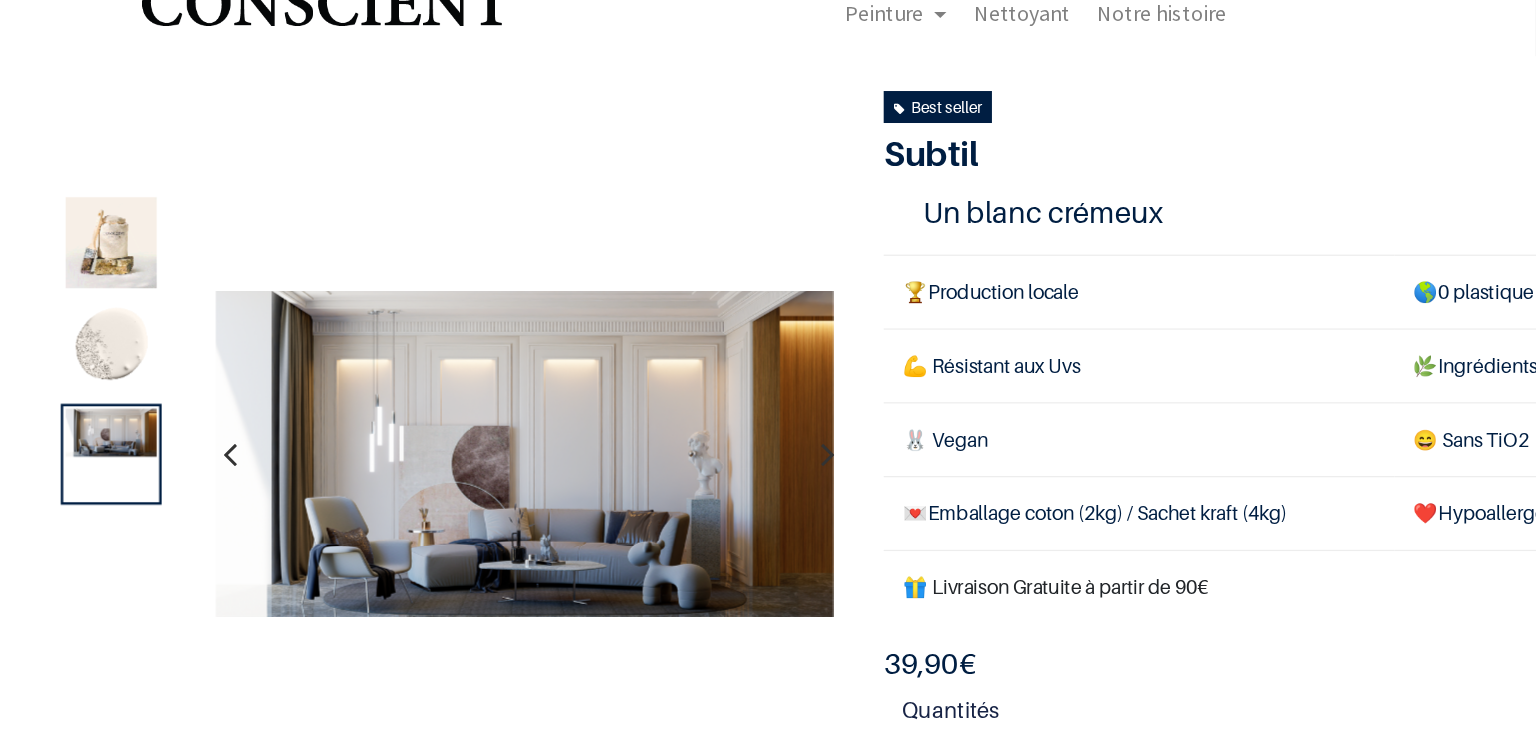 click at bounding box center [140, 352] 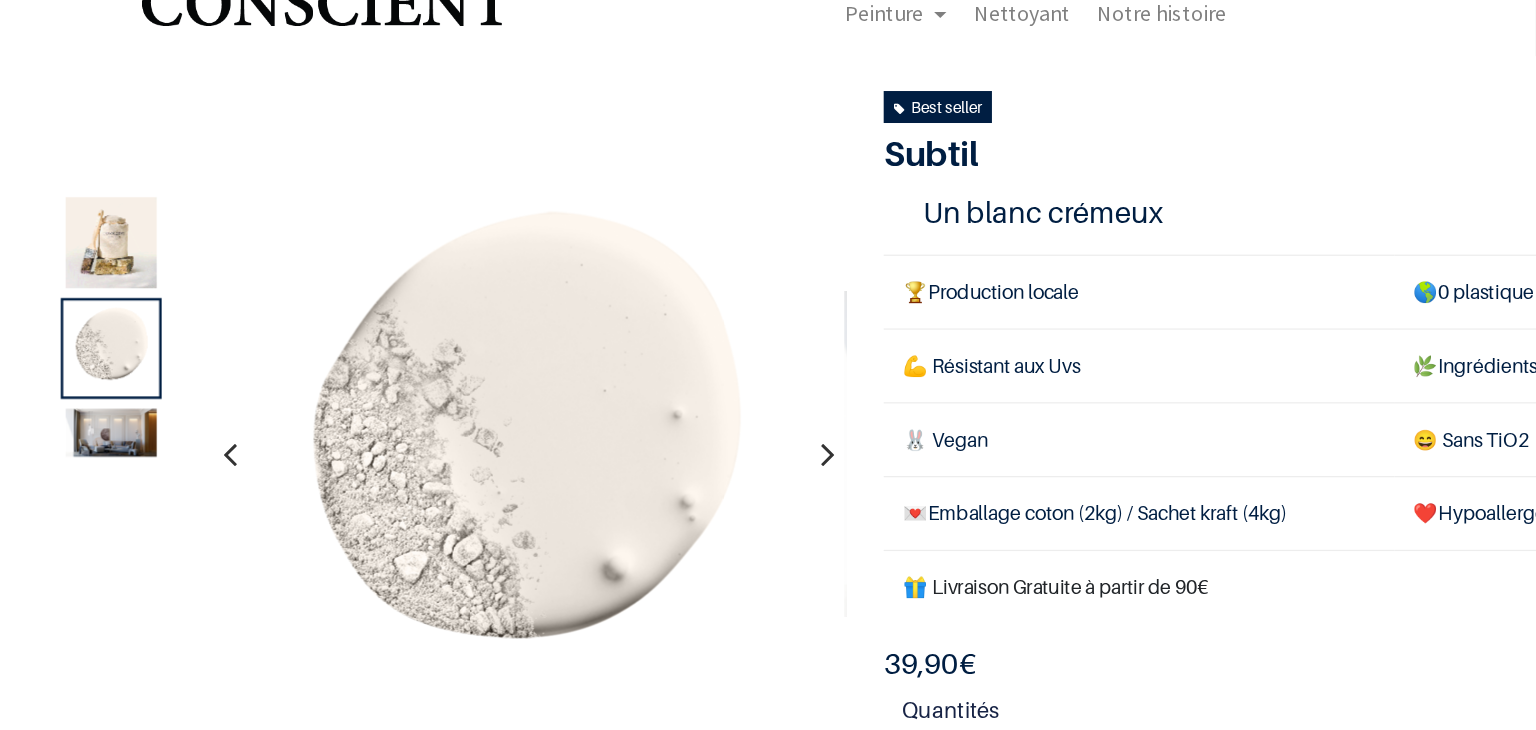 click at bounding box center [140, 438] 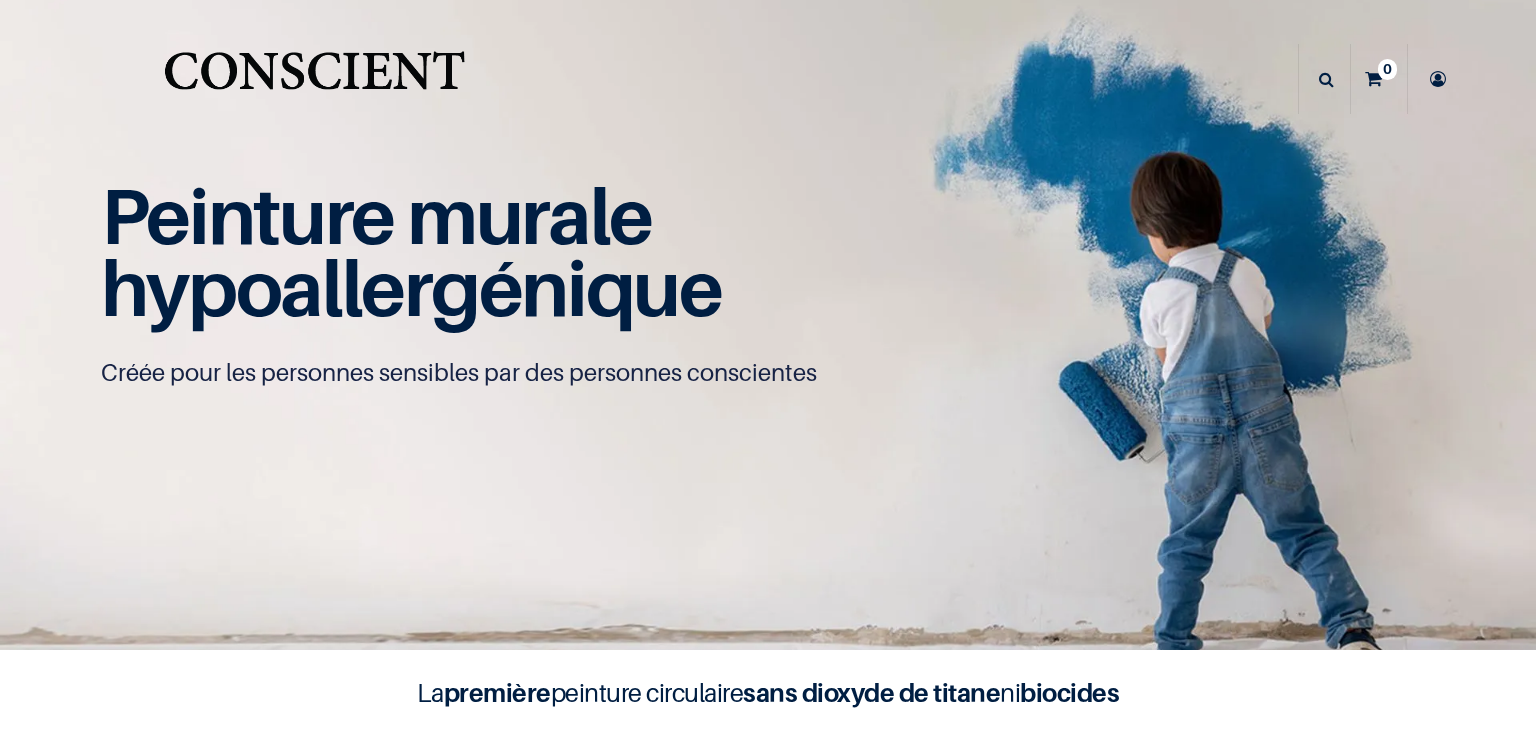 scroll, scrollTop: 0, scrollLeft: 0, axis: both 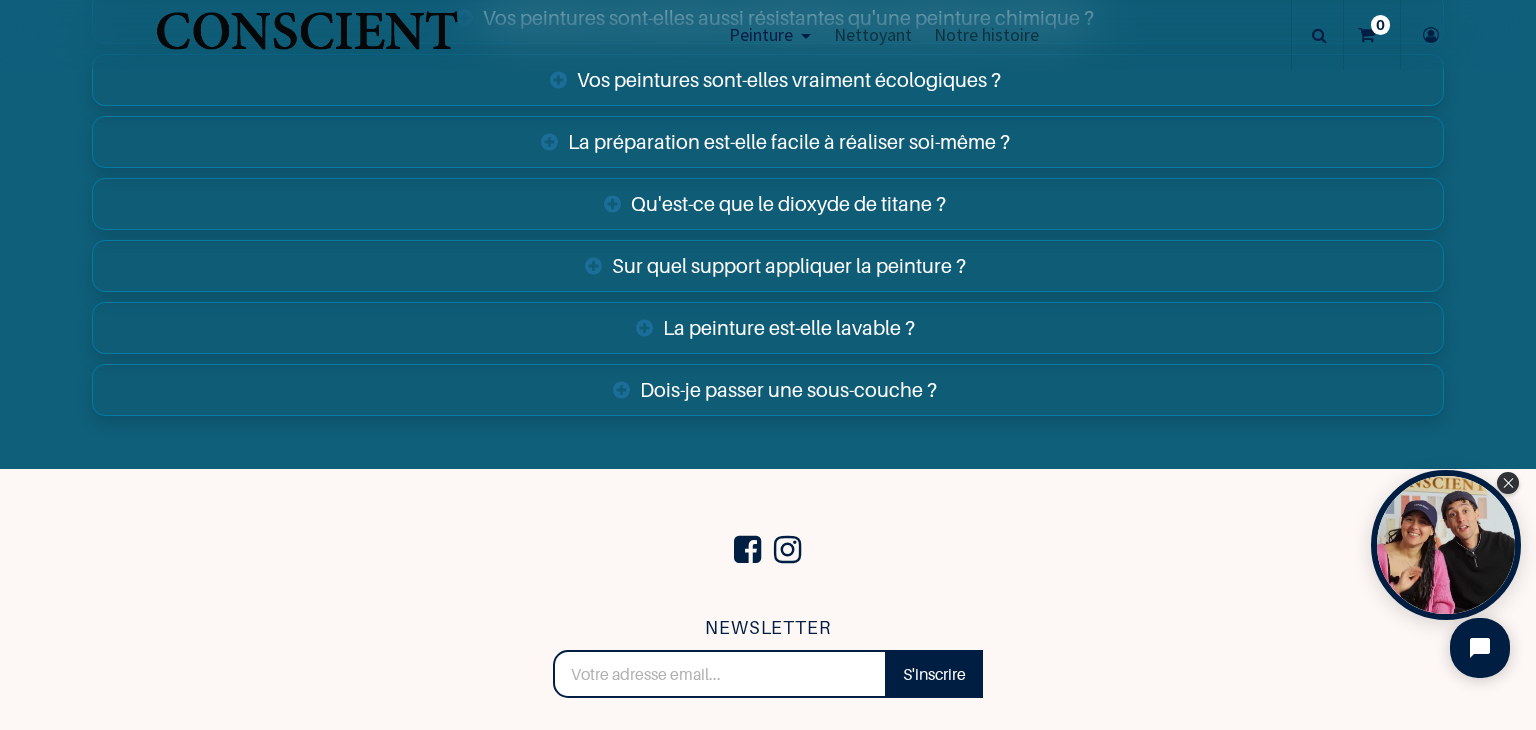 click on "Qu'est-ce que le dioxyde de titane ?" at bounding box center (768, 204) 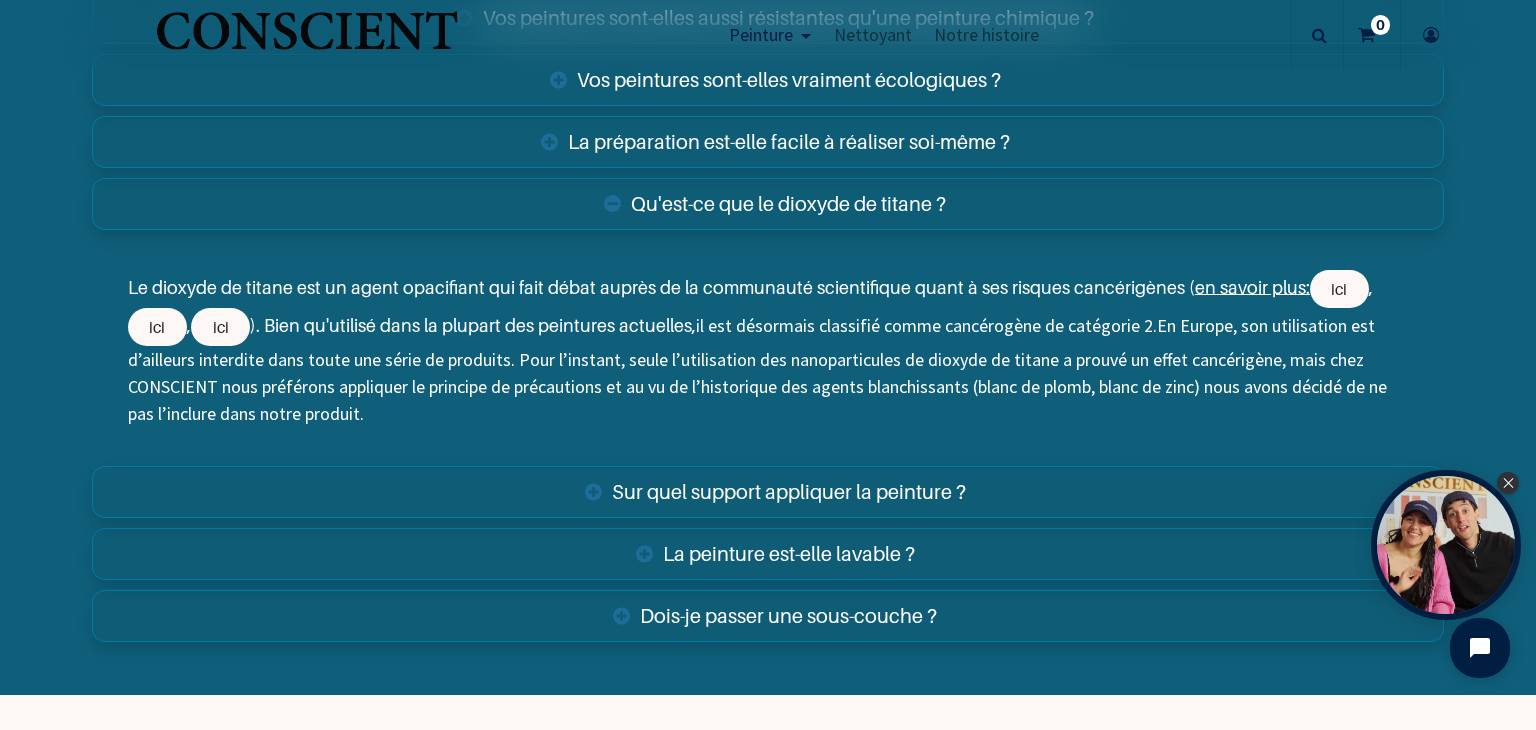 click on "Dois-je passer une sous-couche ?" at bounding box center [768, 616] 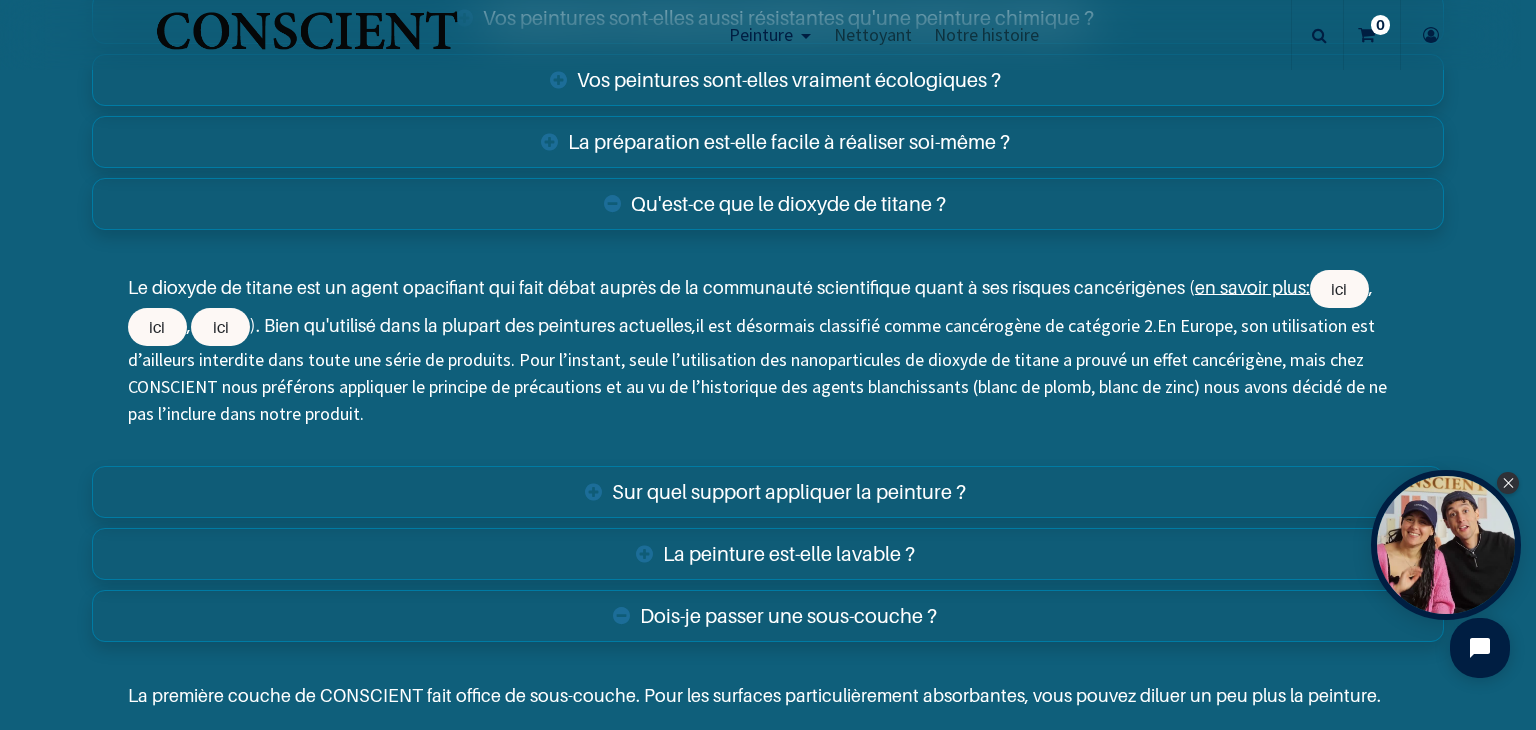 click on "Sur quel support appliquer la peinture ?" at bounding box center (768, 492) 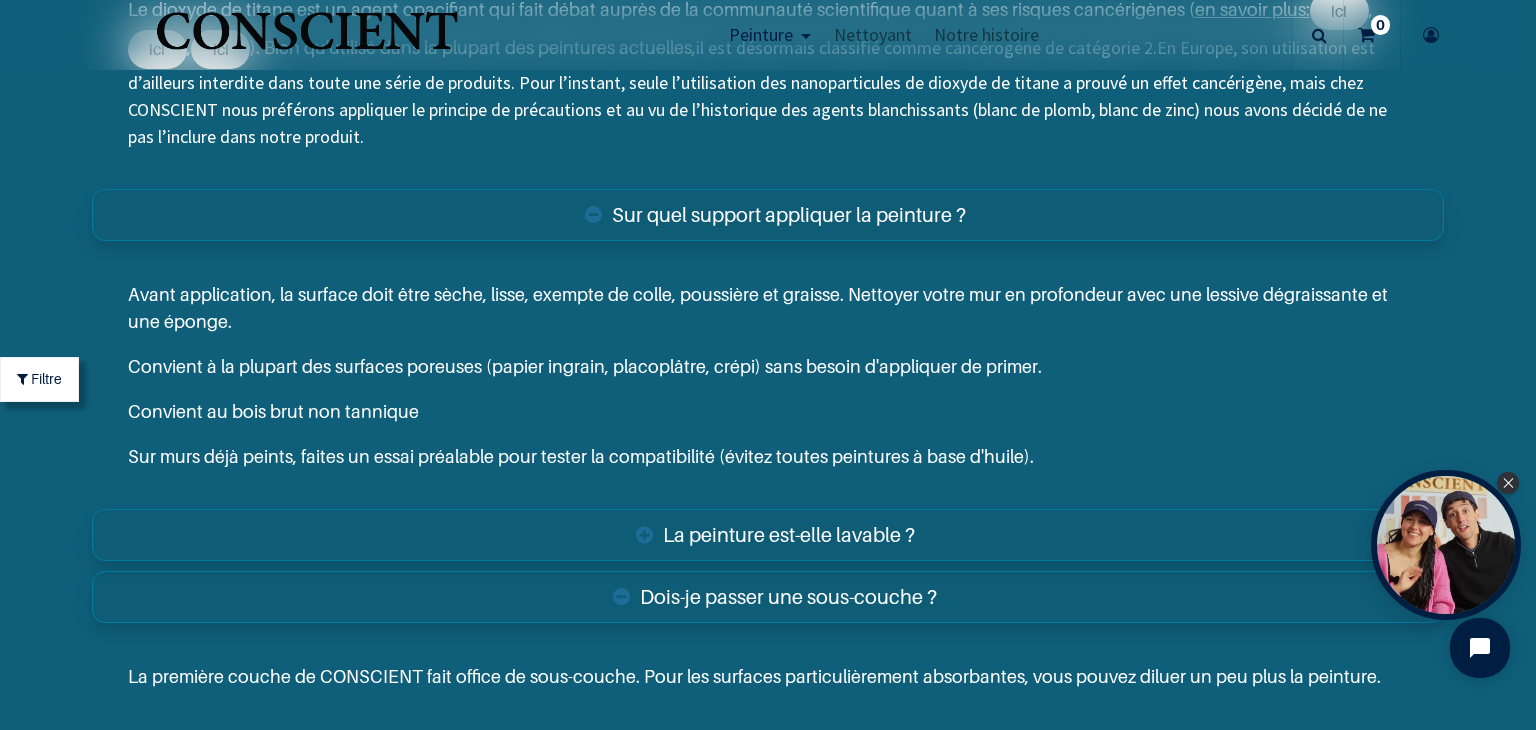 scroll, scrollTop: 7491, scrollLeft: 0, axis: vertical 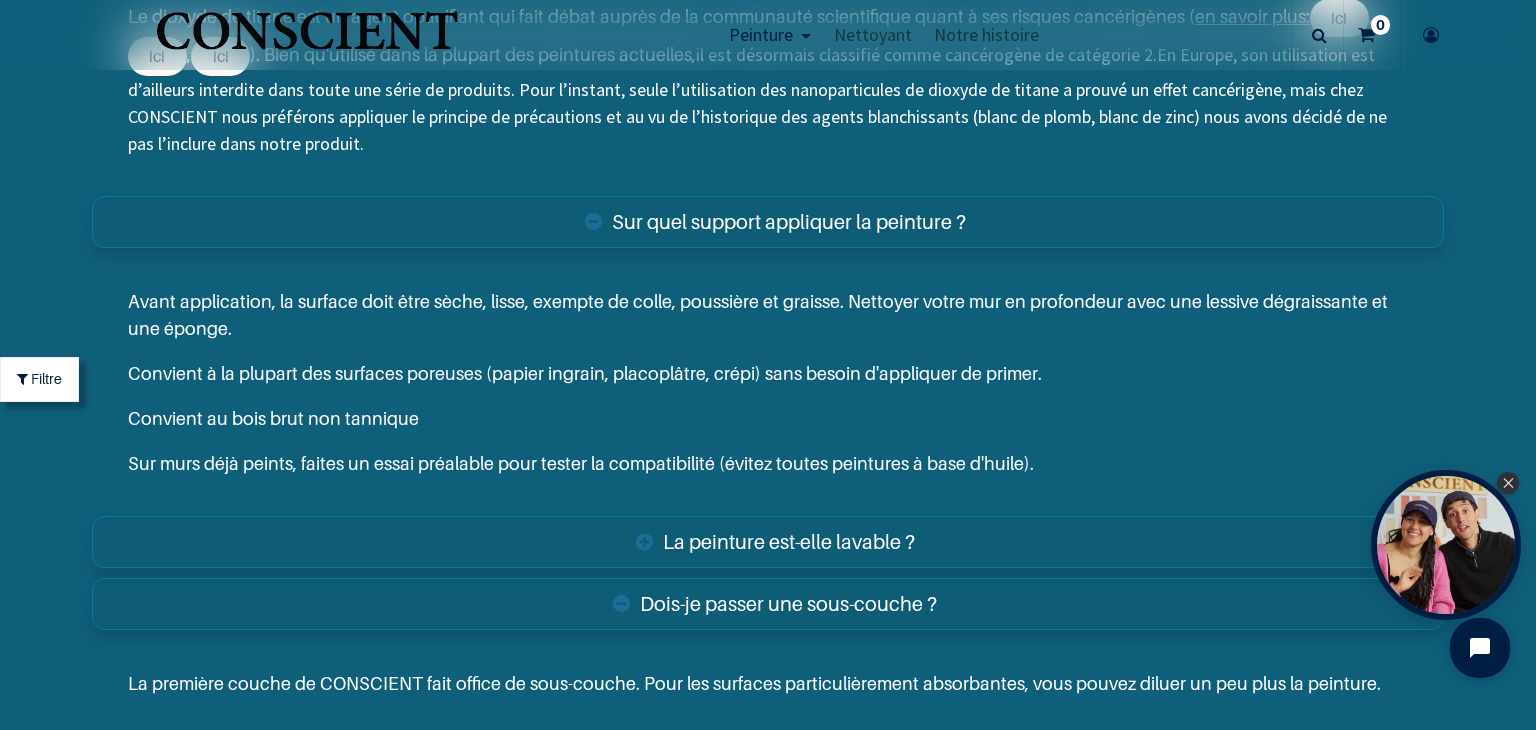 click on "Avant application, la surface doit être sèche, lisse, exempte de colle, poussière et graisse. Nettoyer votre mur en profondeur avec une lessive dégraissante et une éponge.  Convient à la plupart des surfaces poreuses (papier ingrain, placoplâtre, crépi) sans besoin d'appliquer de primer. Convient au bois brut non tannique  Sur murs déjà peints, faites un essai préalable pour tester la compatibilité (évitez toutes peintures à base d'huile)." at bounding box center (768, 382) 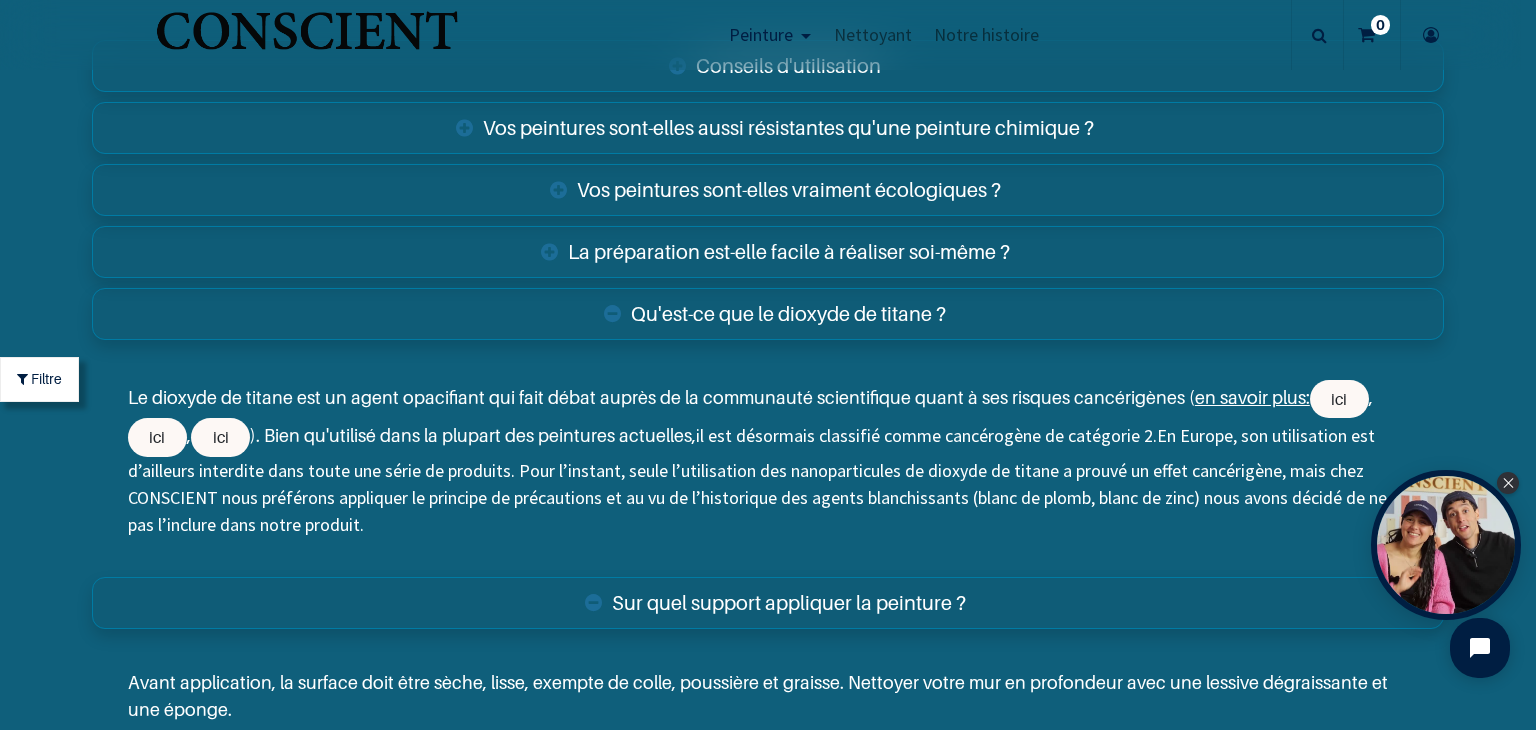 scroll, scrollTop: 7108, scrollLeft: 0, axis: vertical 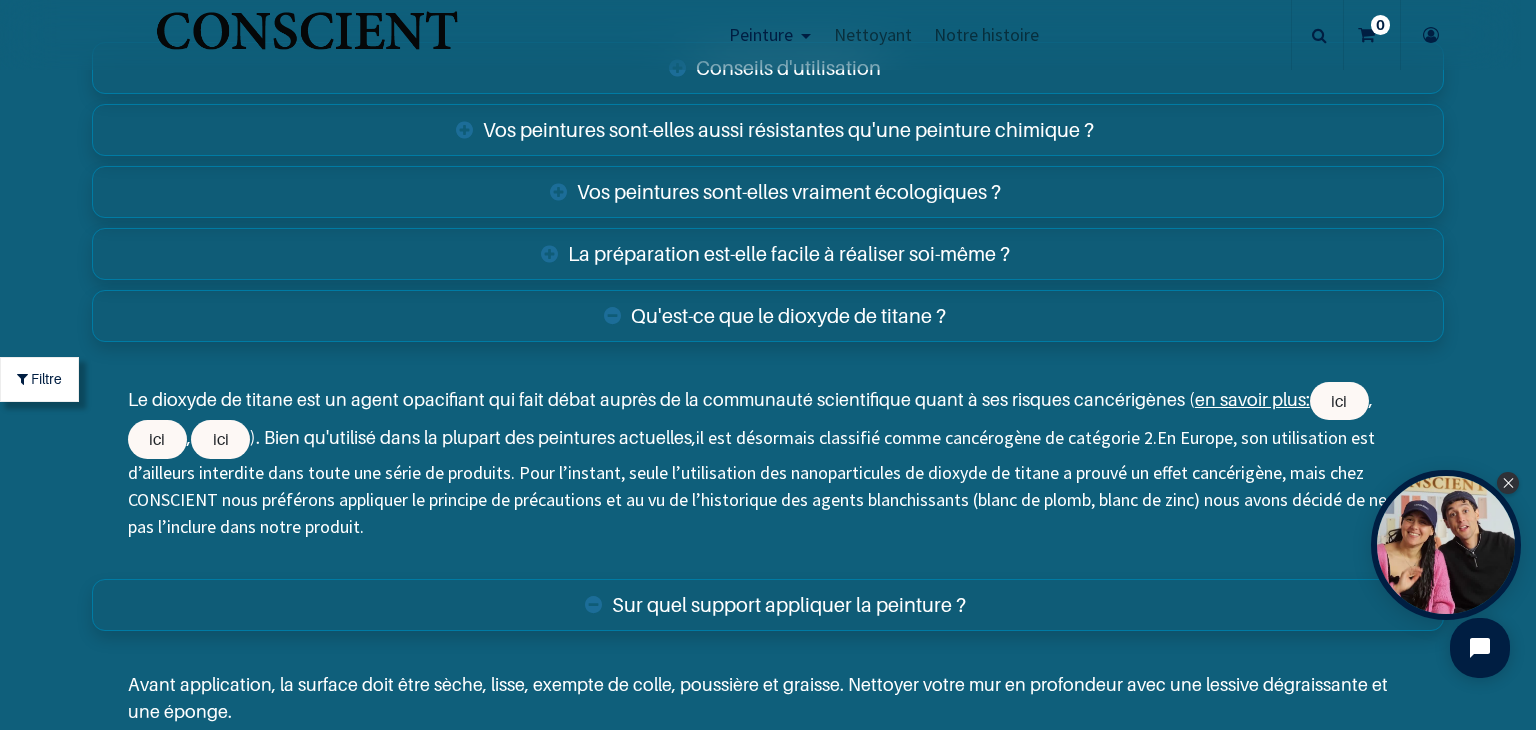 click on "La préparation est-elle facile à réaliser soi-même ?" at bounding box center (768, 254) 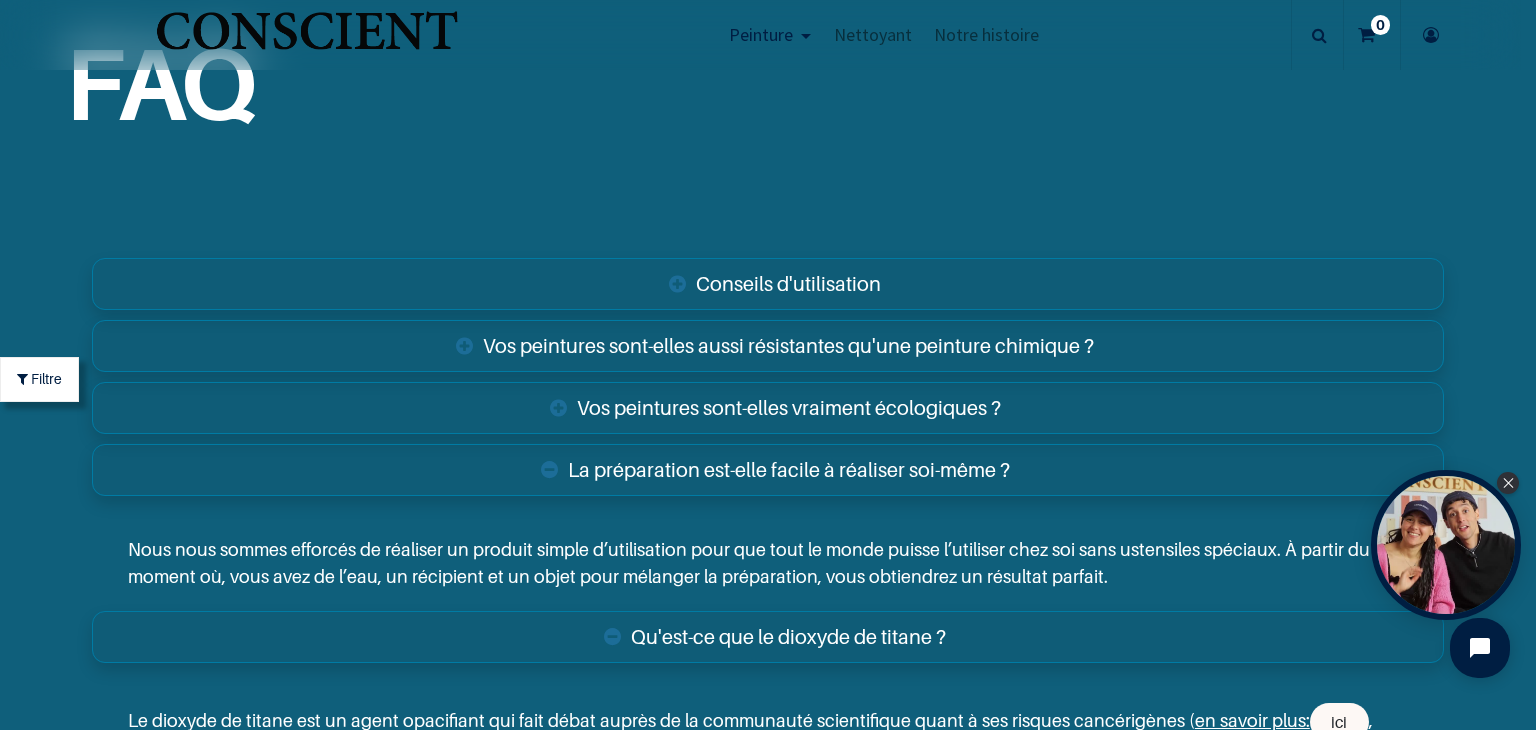 scroll, scrollTop: 6855, scrollLeft: 0, axis: vertical 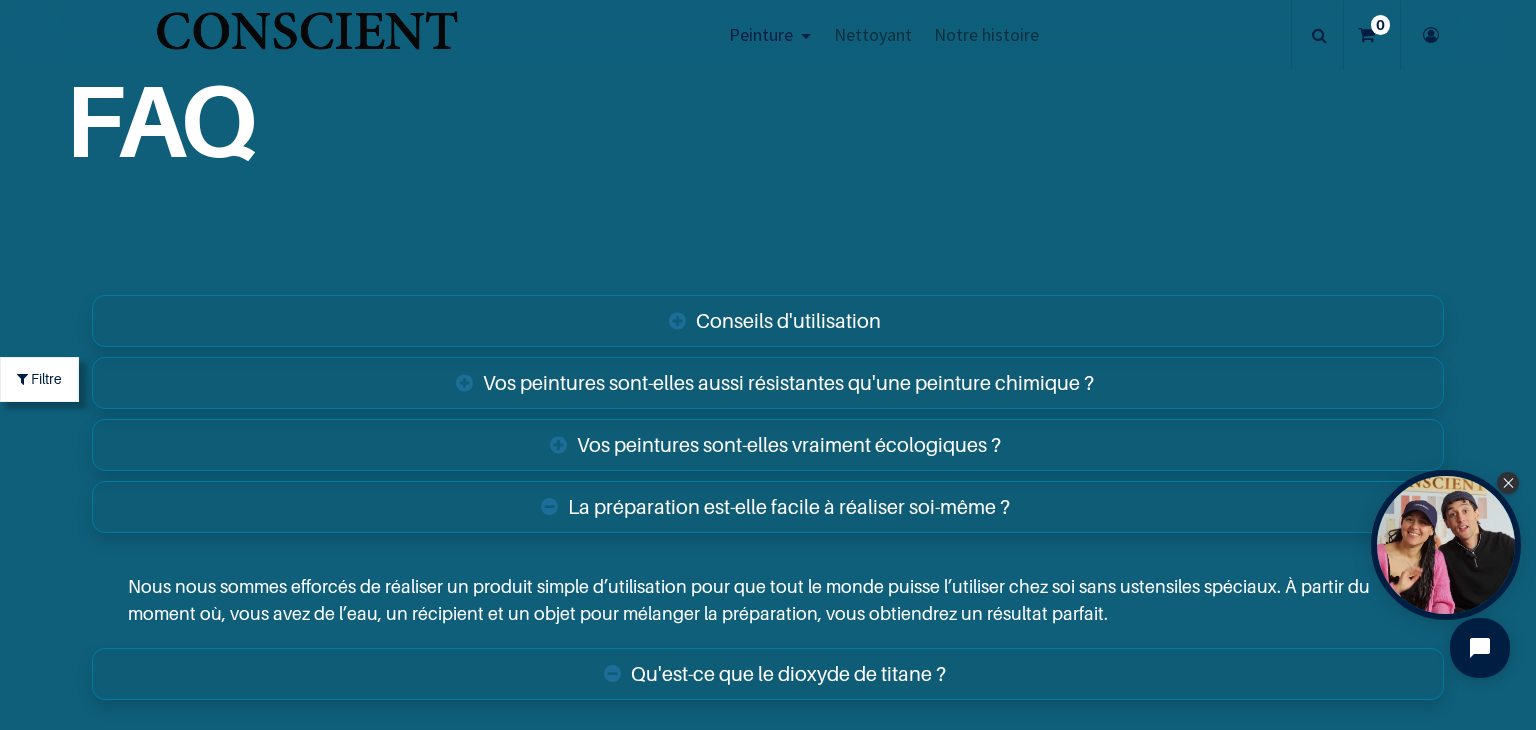 click on "Conseils d'utilisation" at bounding box center [768, 321] 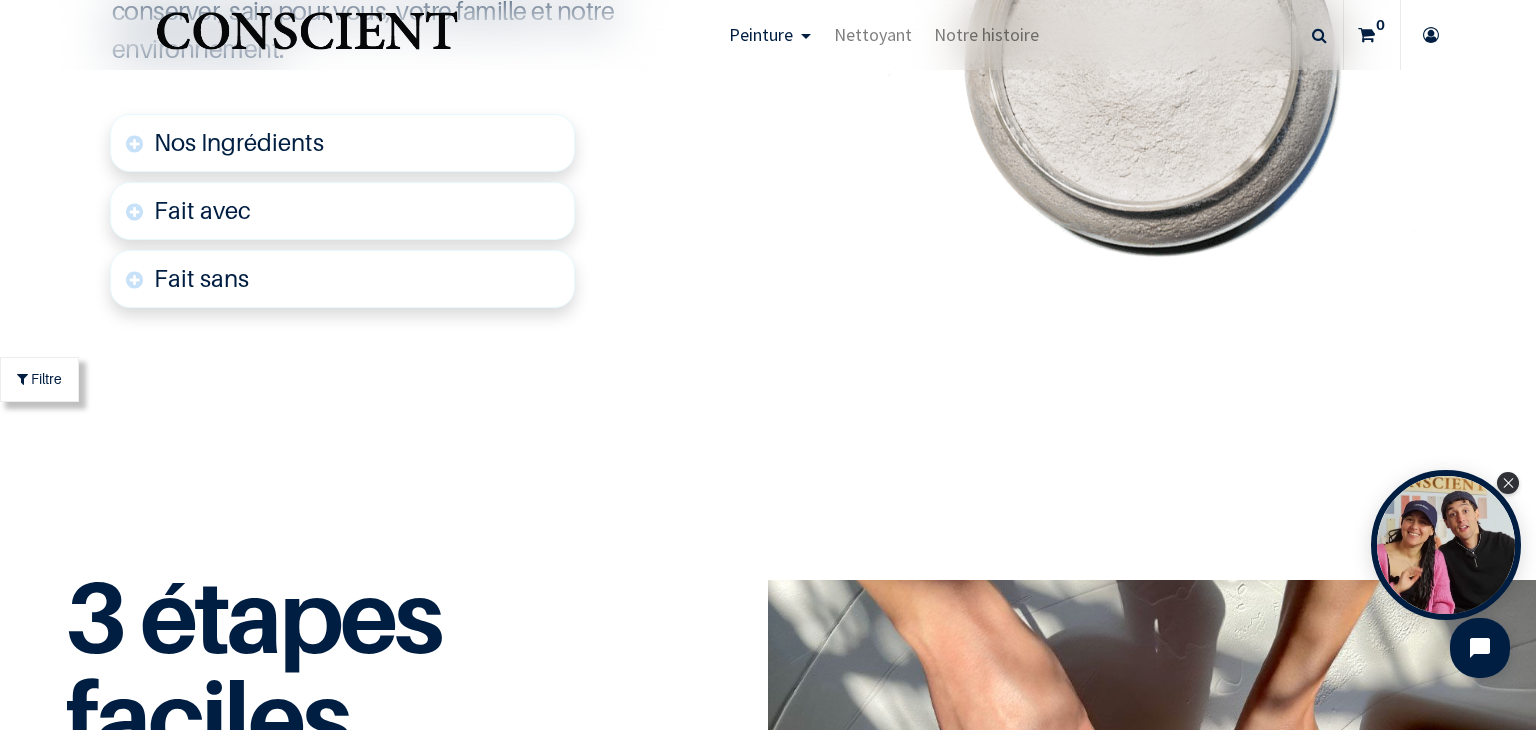 scroll, scrollTop: 5027, scrollLeft: 0, axis: vertical 